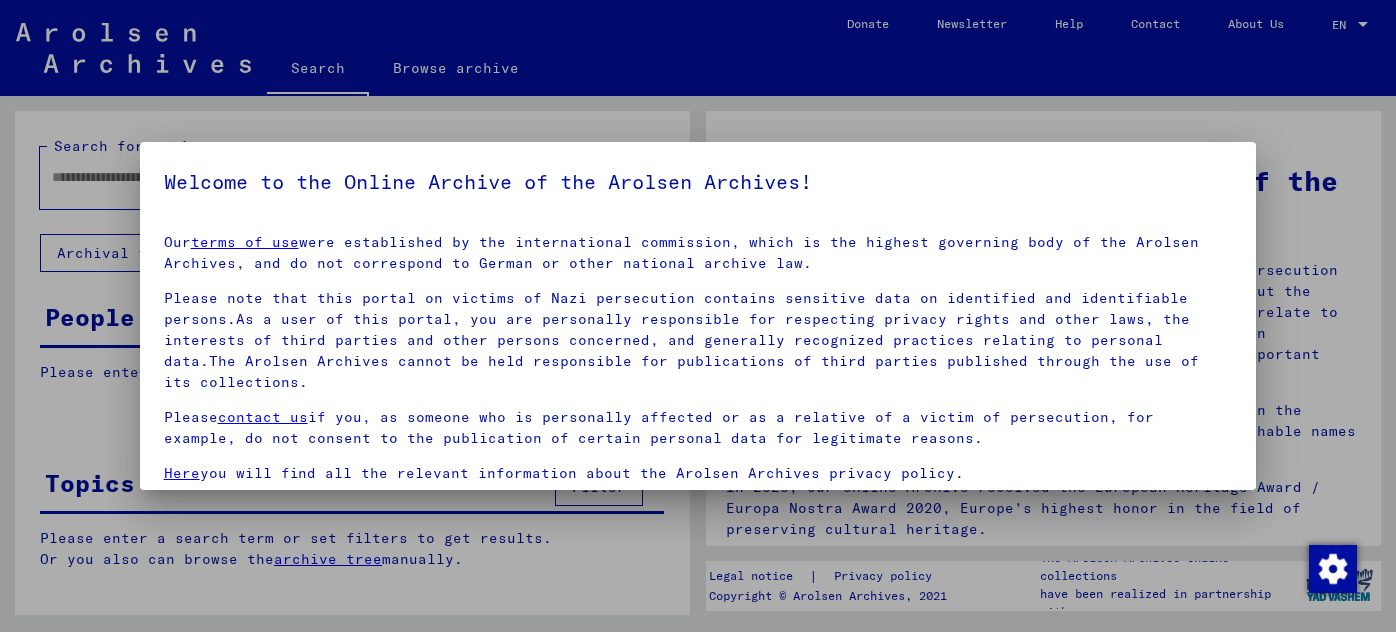 scroll, scrollTop: 0, scrollLeft: 0, axis: both 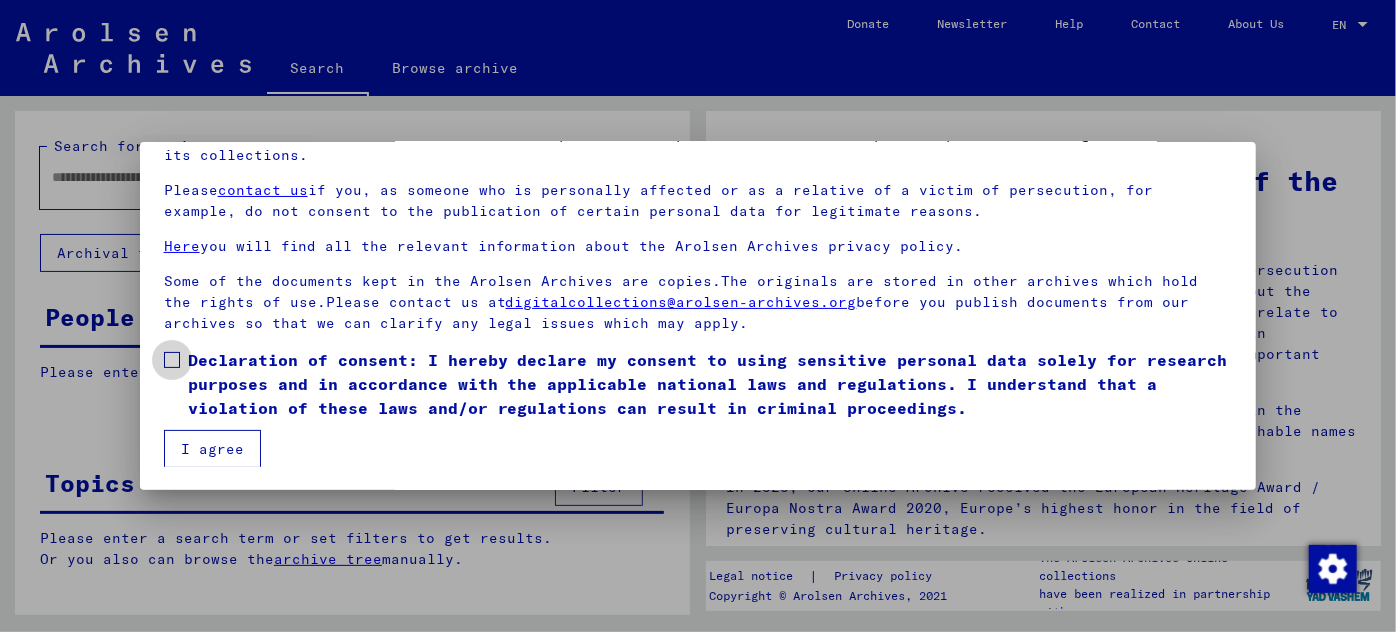click at bounding box center [172, 360] 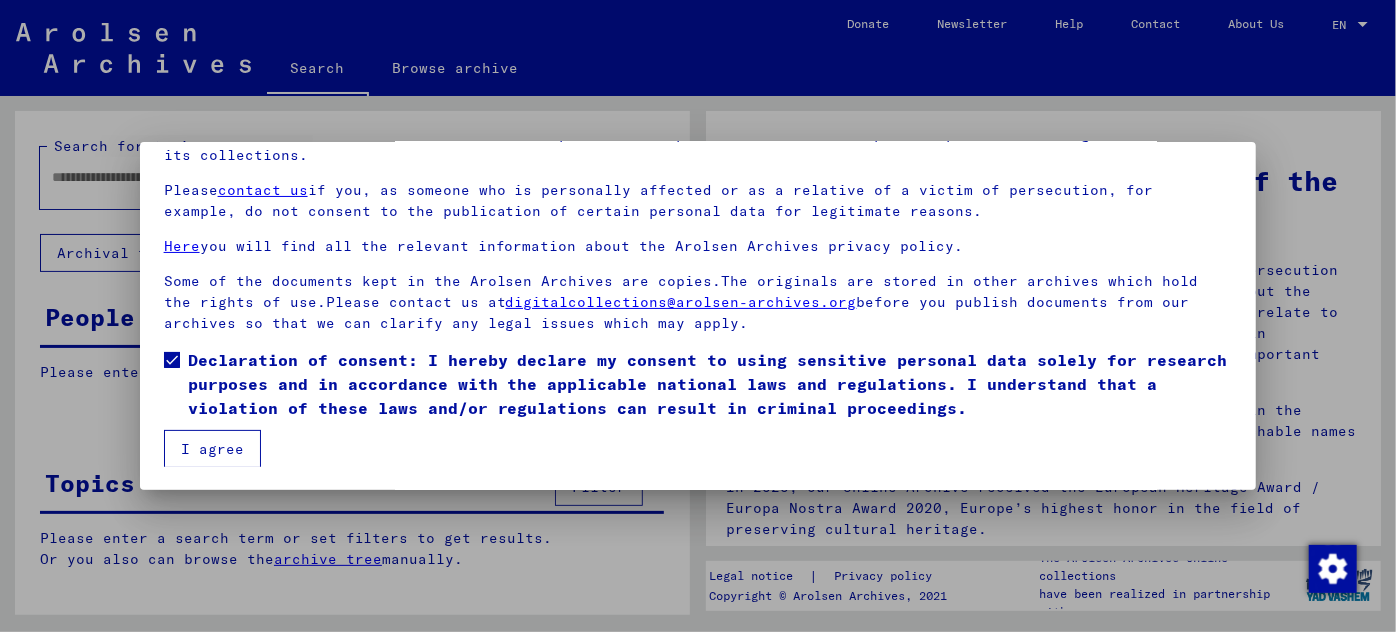 drag, startPoint x: 211, startPoint y: 449, endPoint x: 205, endPoint y: 424, distance: 25.70992 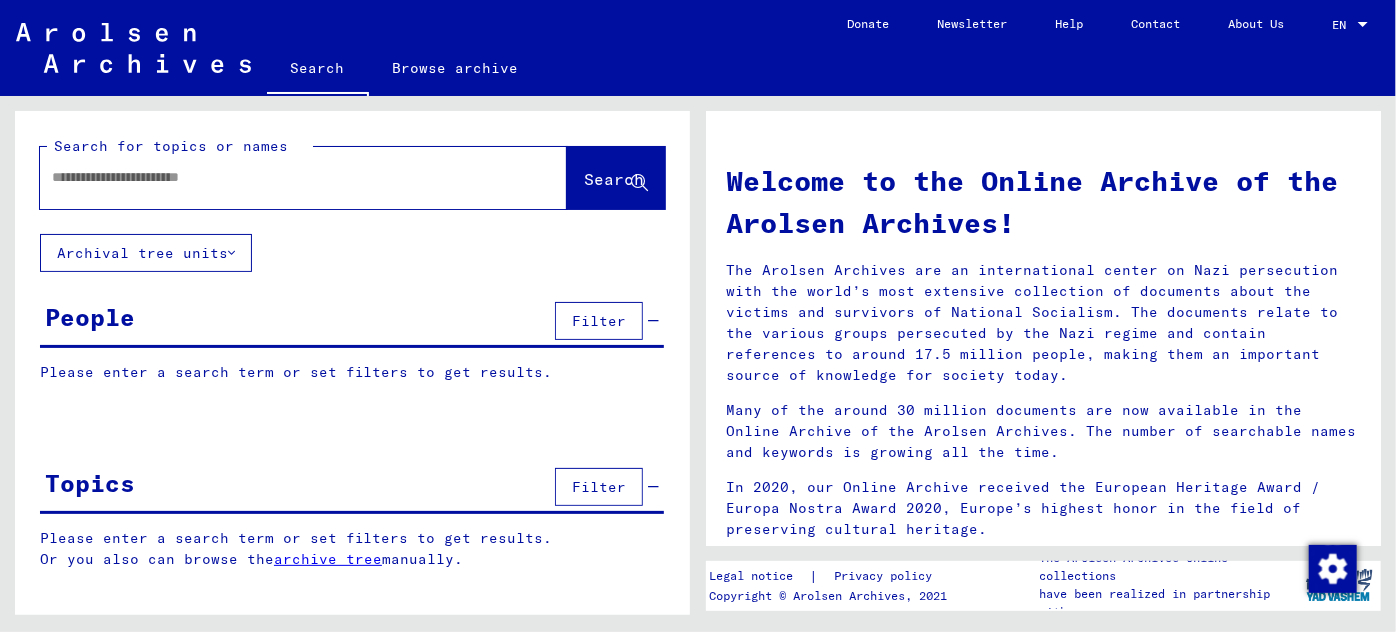 click at bounding box center (279, 177) 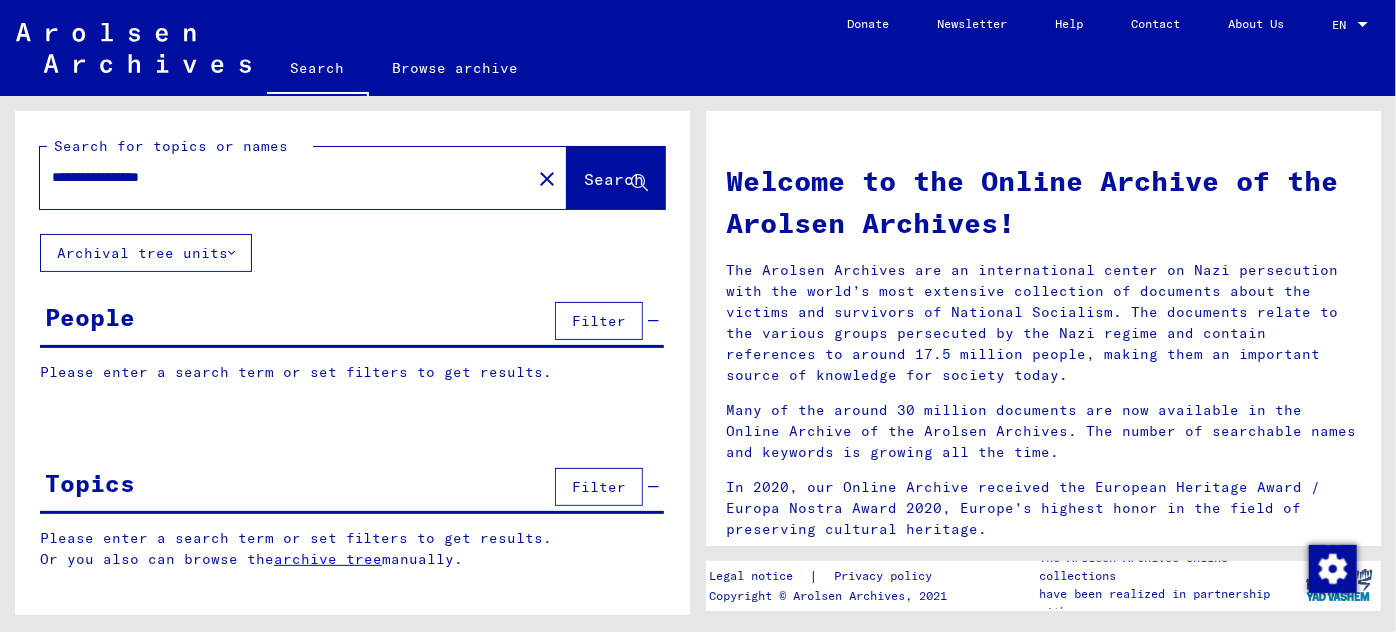 type on "**********" 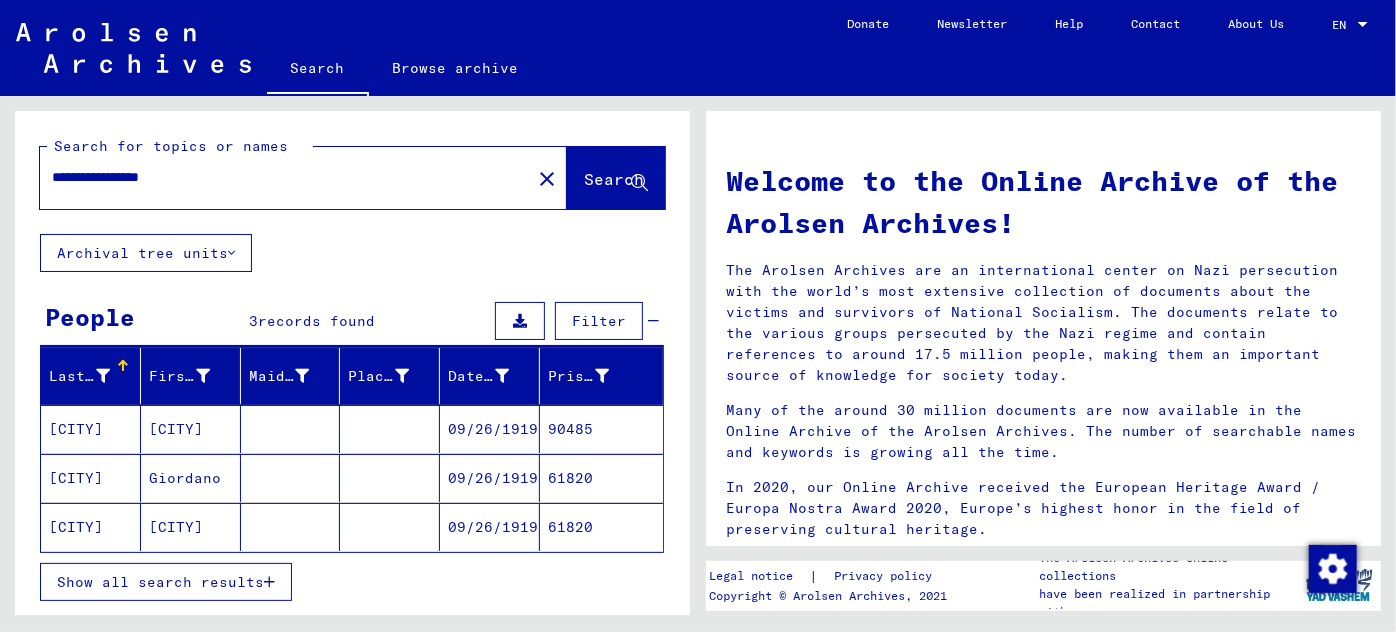 click on "[CITY]" at bounding box center (191, 478) 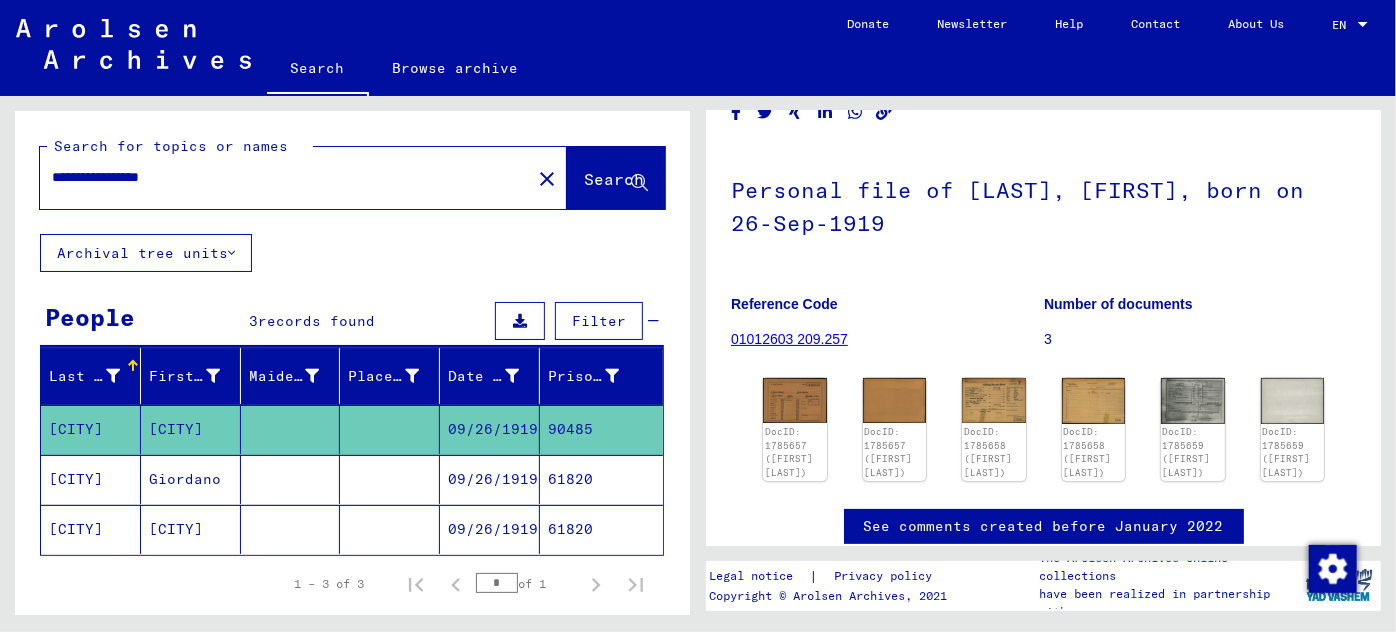 scroll, scrollTop: 90, scrollLeft: 0, axis: vertical 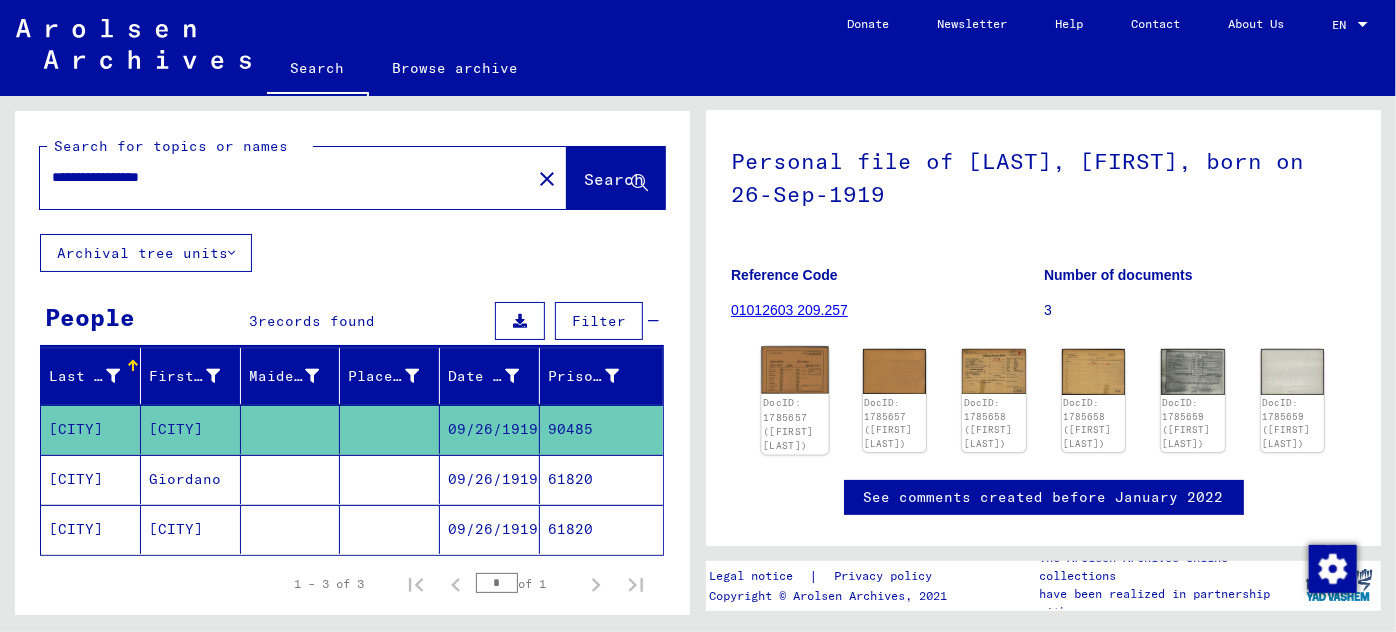 click 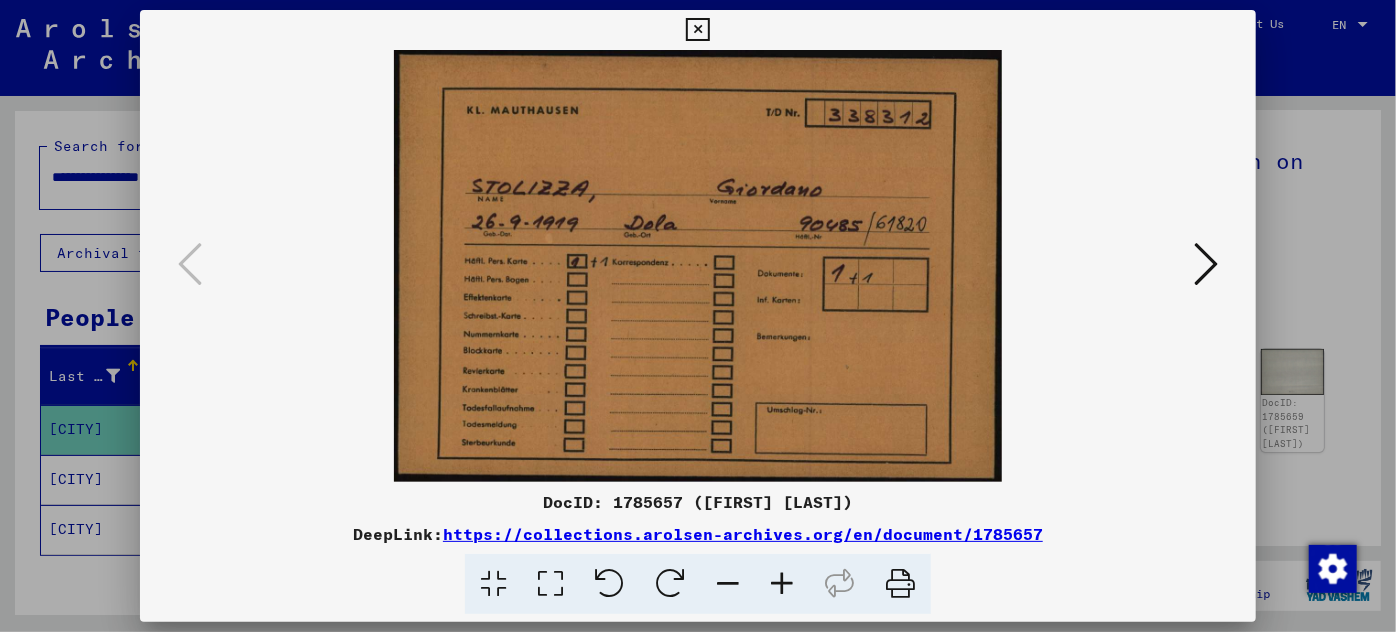 click at bounding box center (1206, 264) 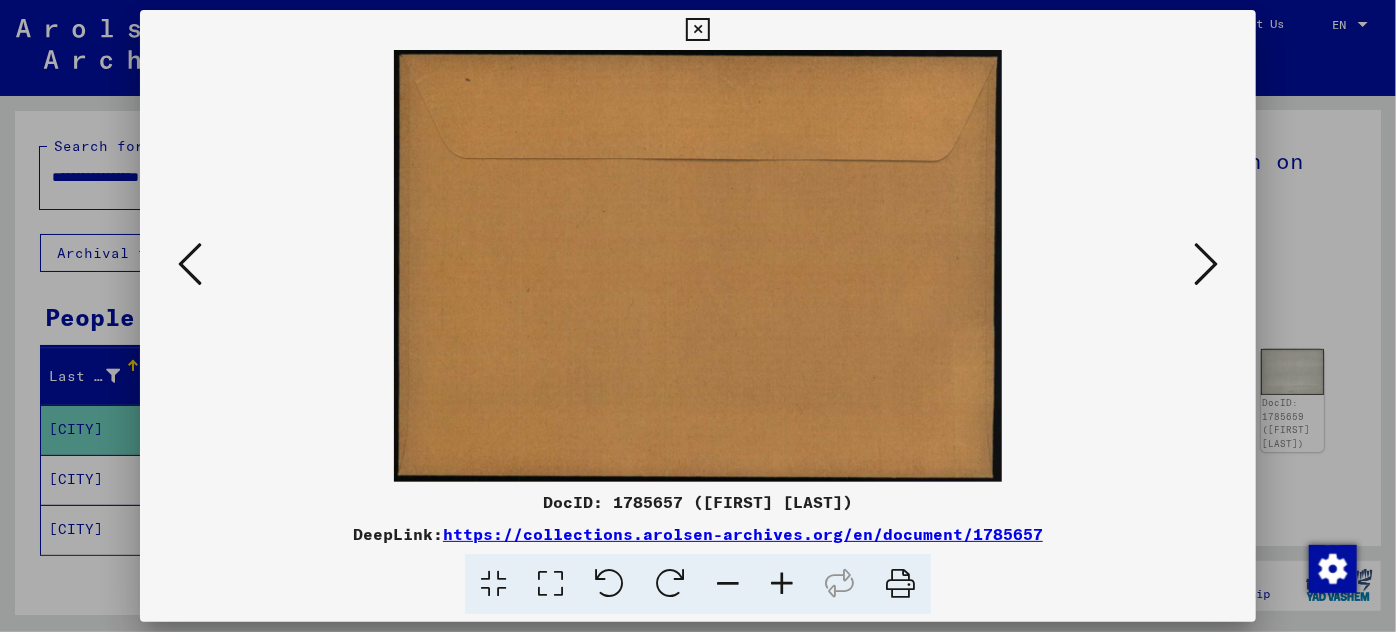 click at bounding box center [1206, 264] 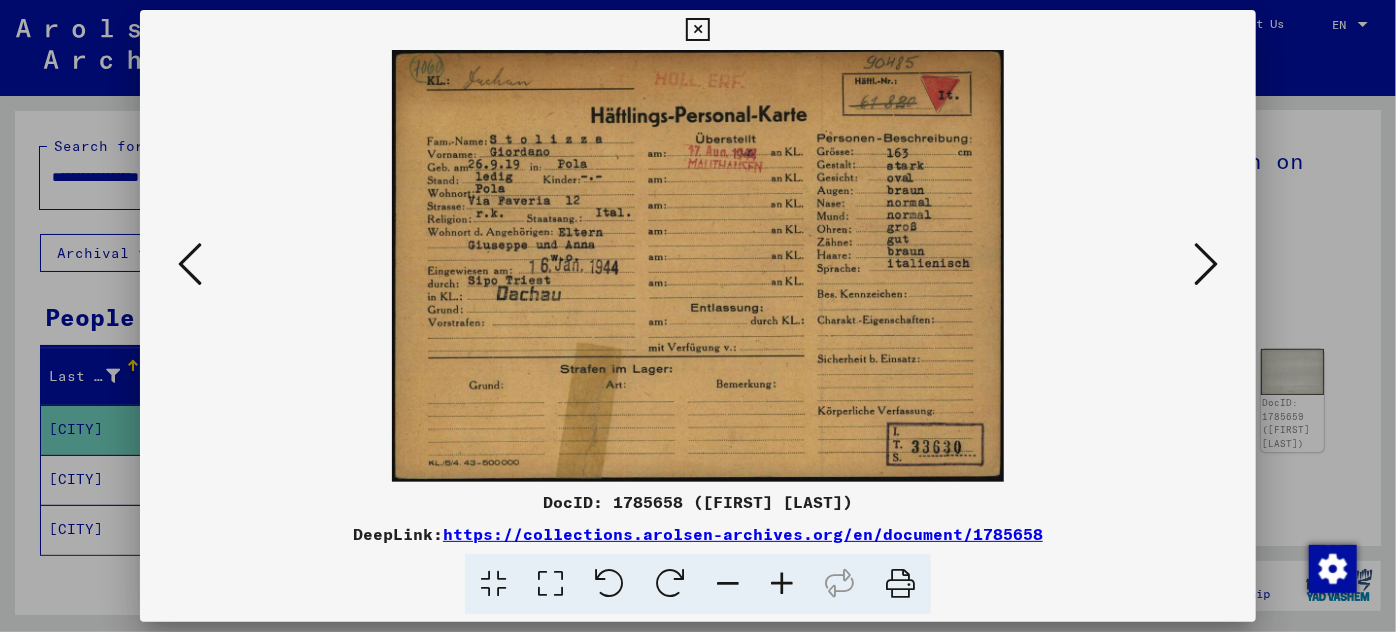 click at bounding box center [782, 584] 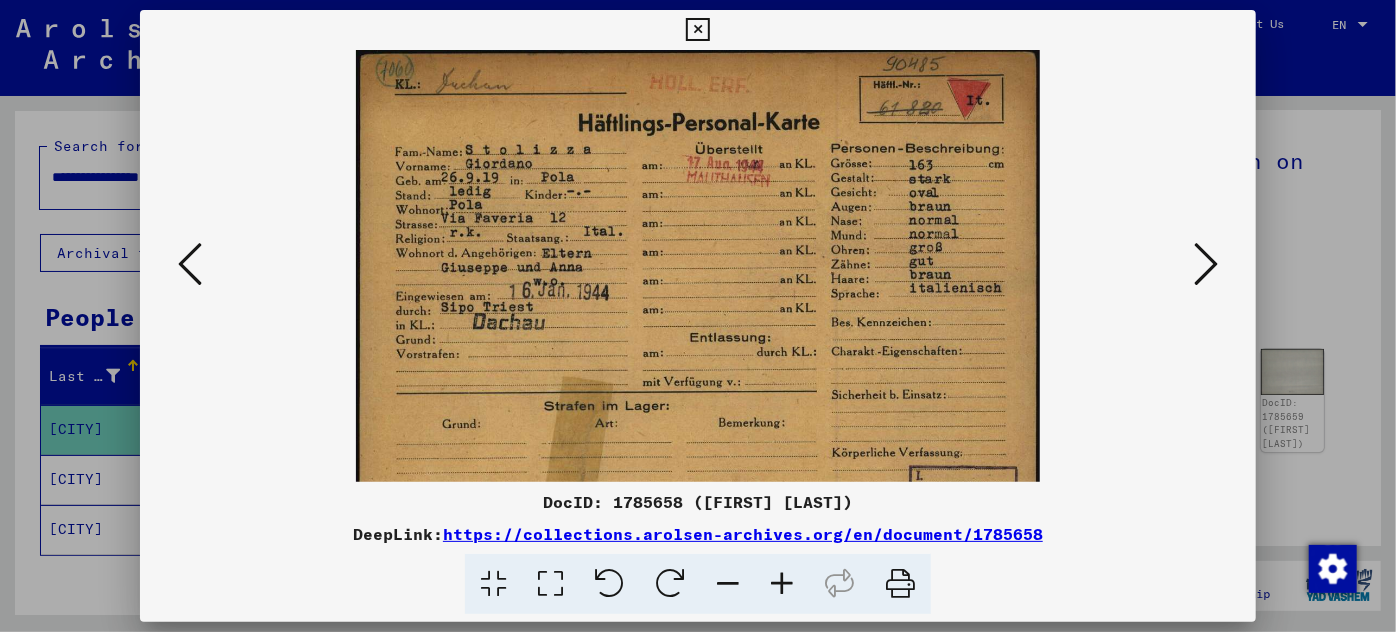 click at bounding box center [782, 584] 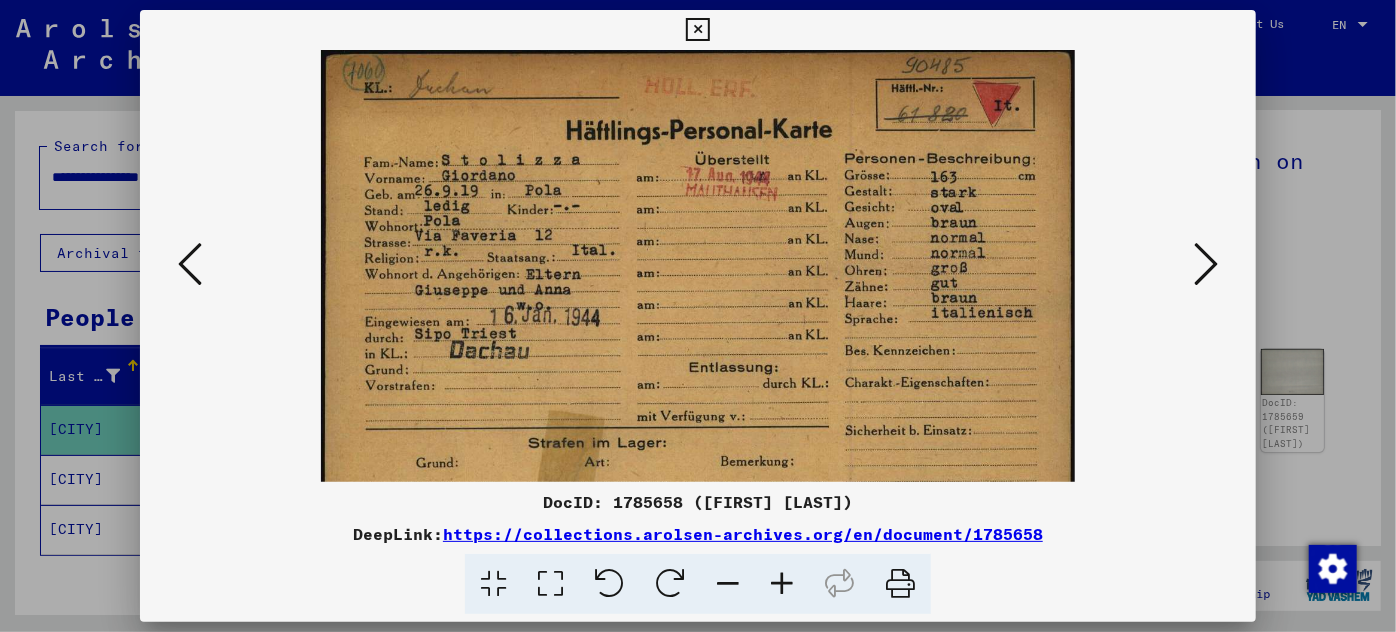 click at bounding box center [782, 584] 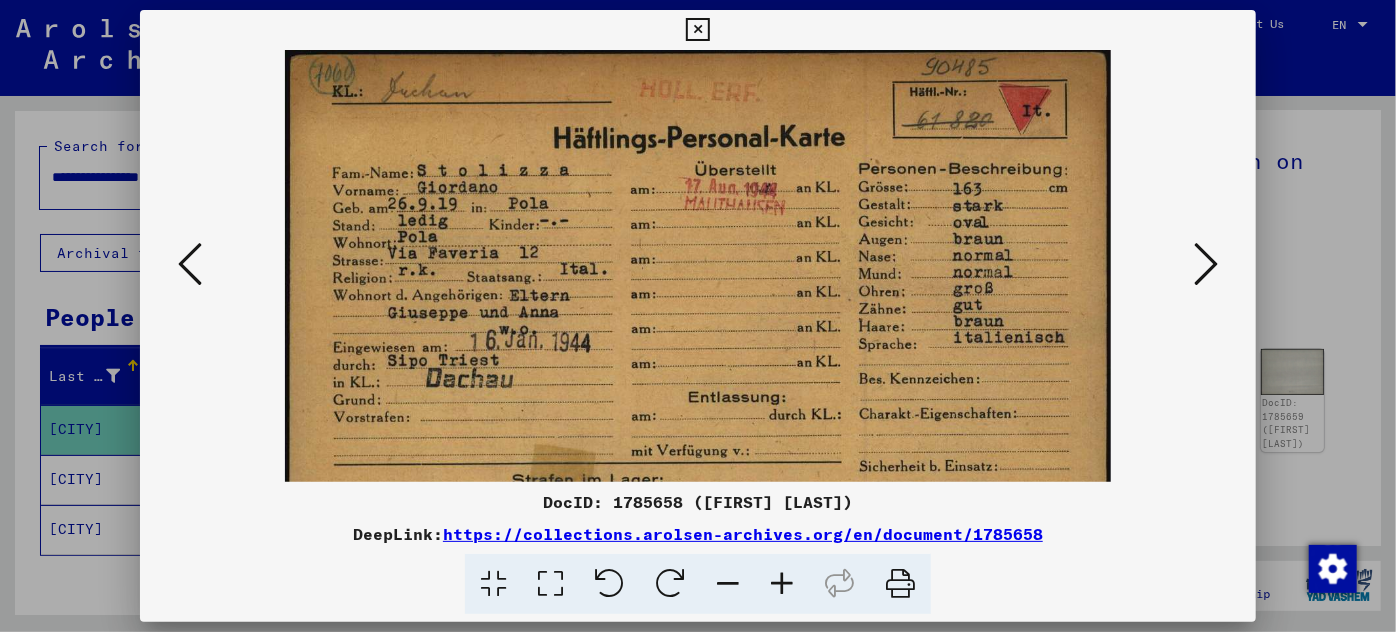 click at bounding box center [782, 584] 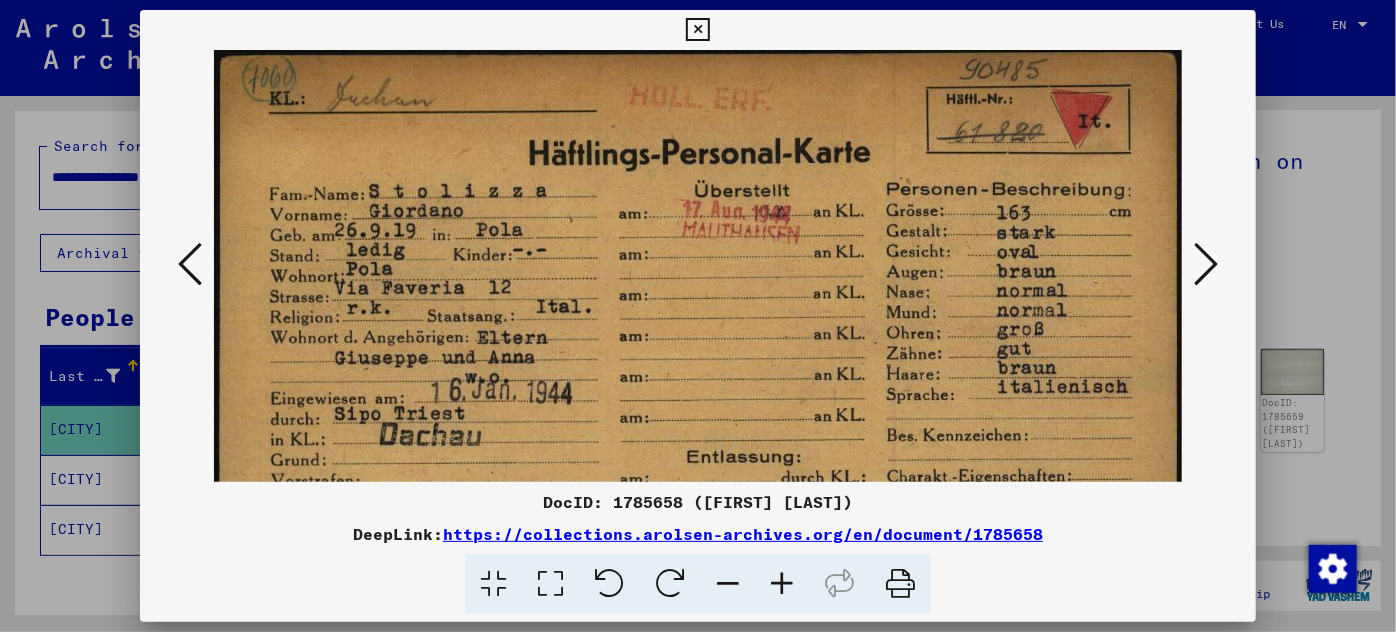 click at bounding box center (782, 584) 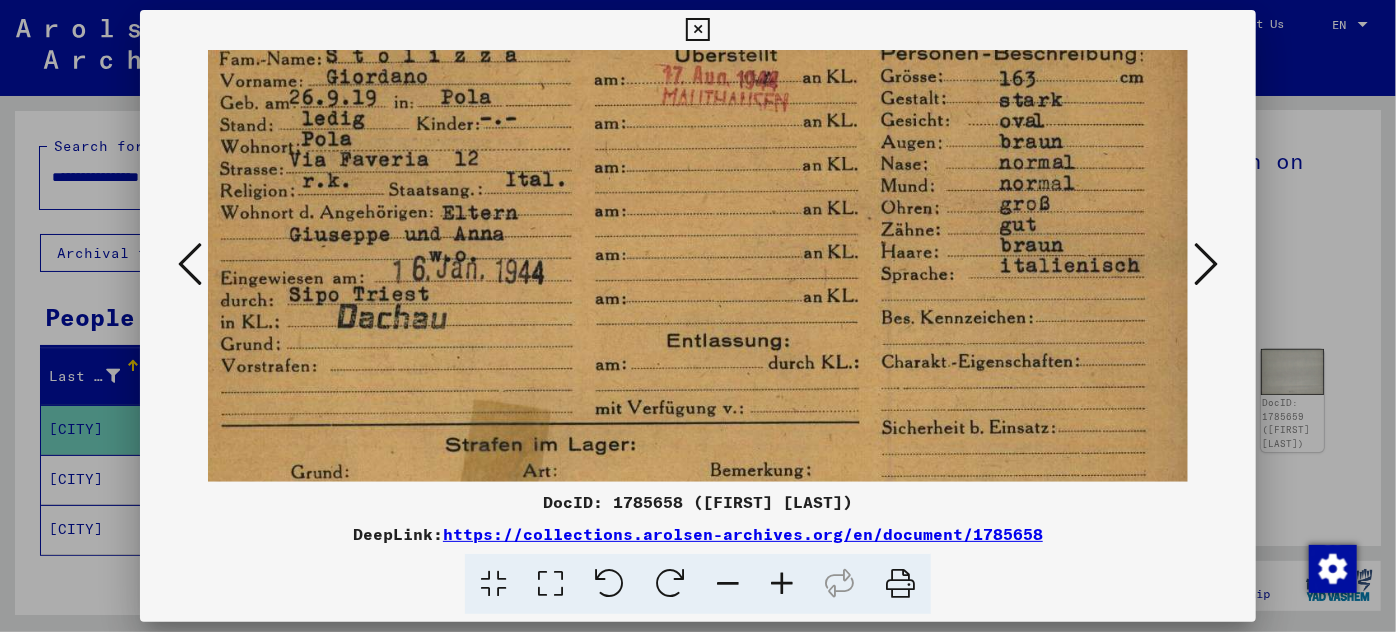 scroll, scrollTop: 21, scrollLeft: 57, axis: both 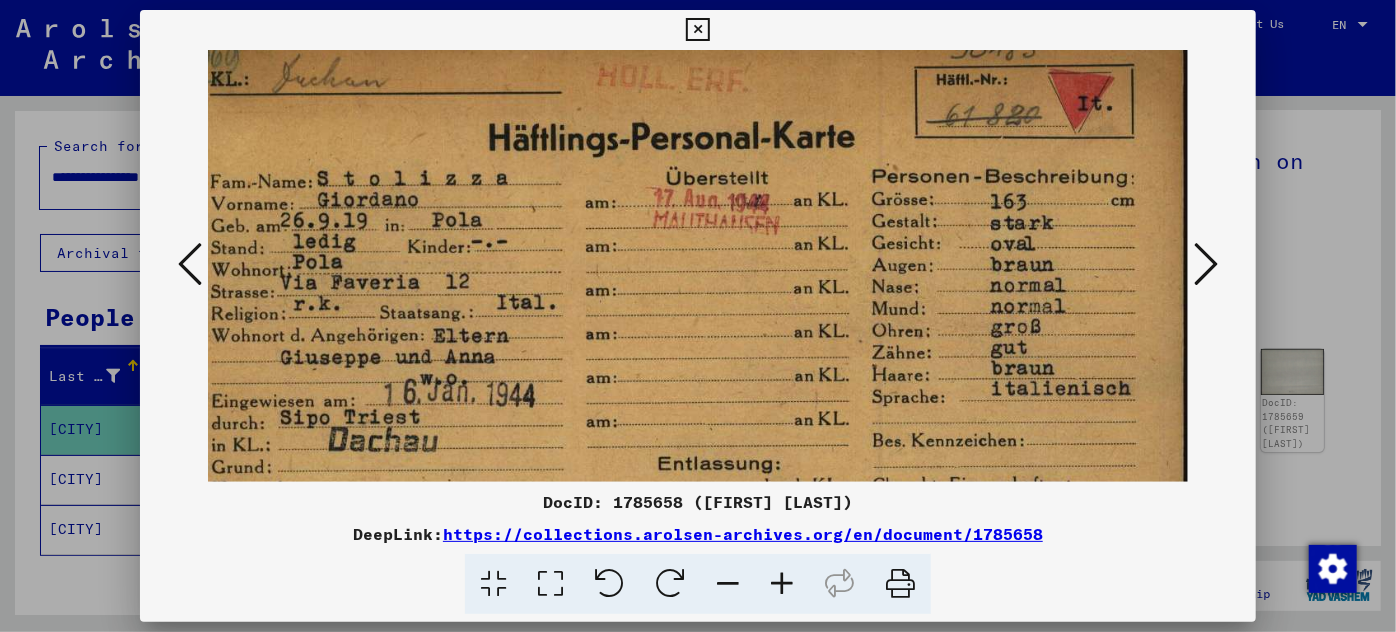 drag, startPoint x: 693, startPoint y: 423, endPoint x: 629, endPoint y: 402, distance: 67.357254 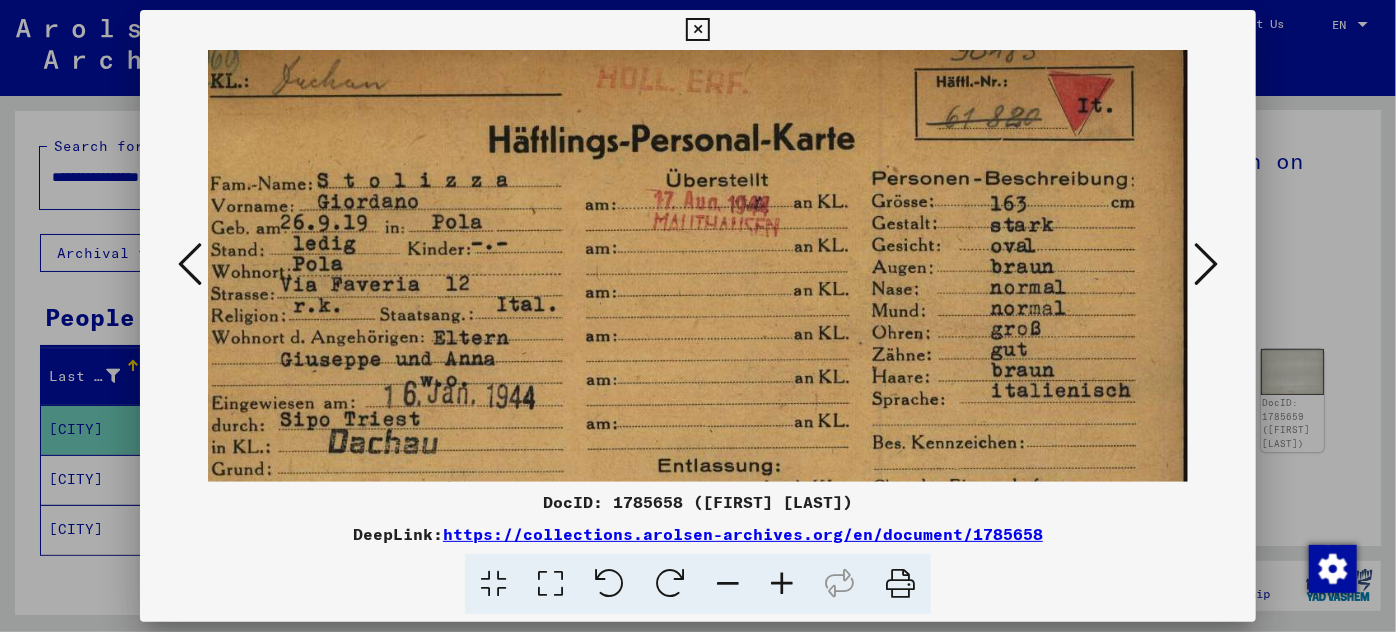 click at bounding box center [1206, 264] 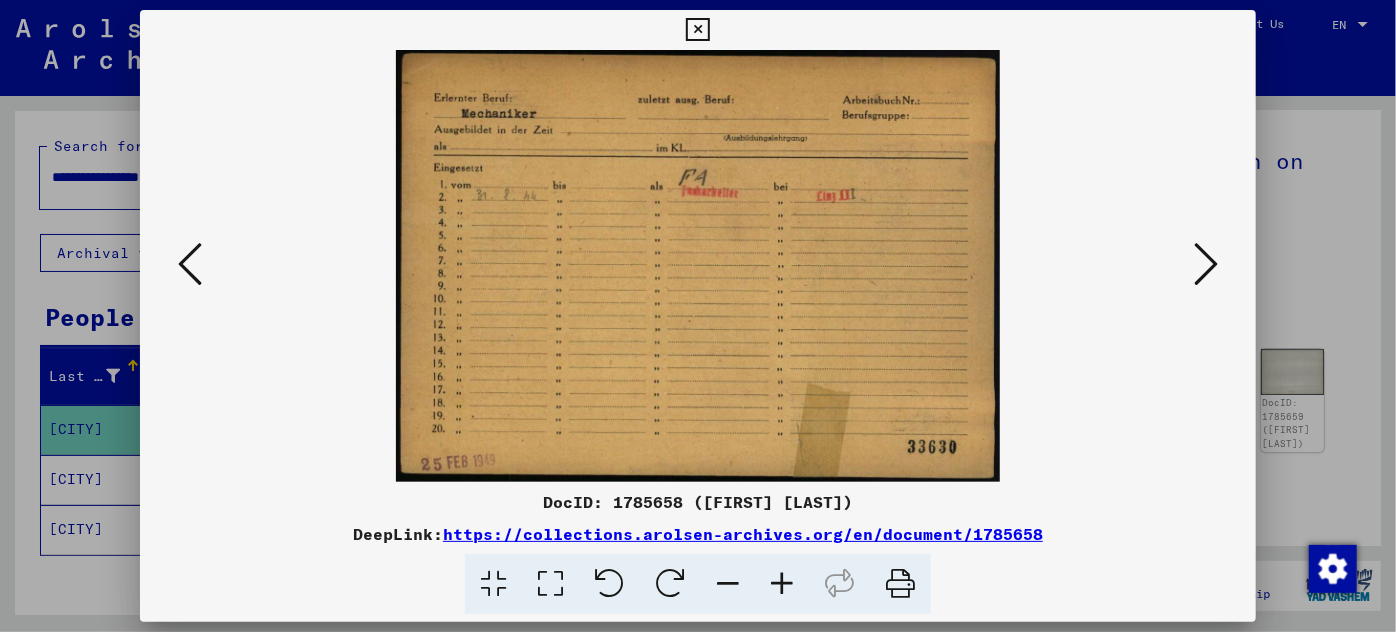 click at bounding box center [782, 584] 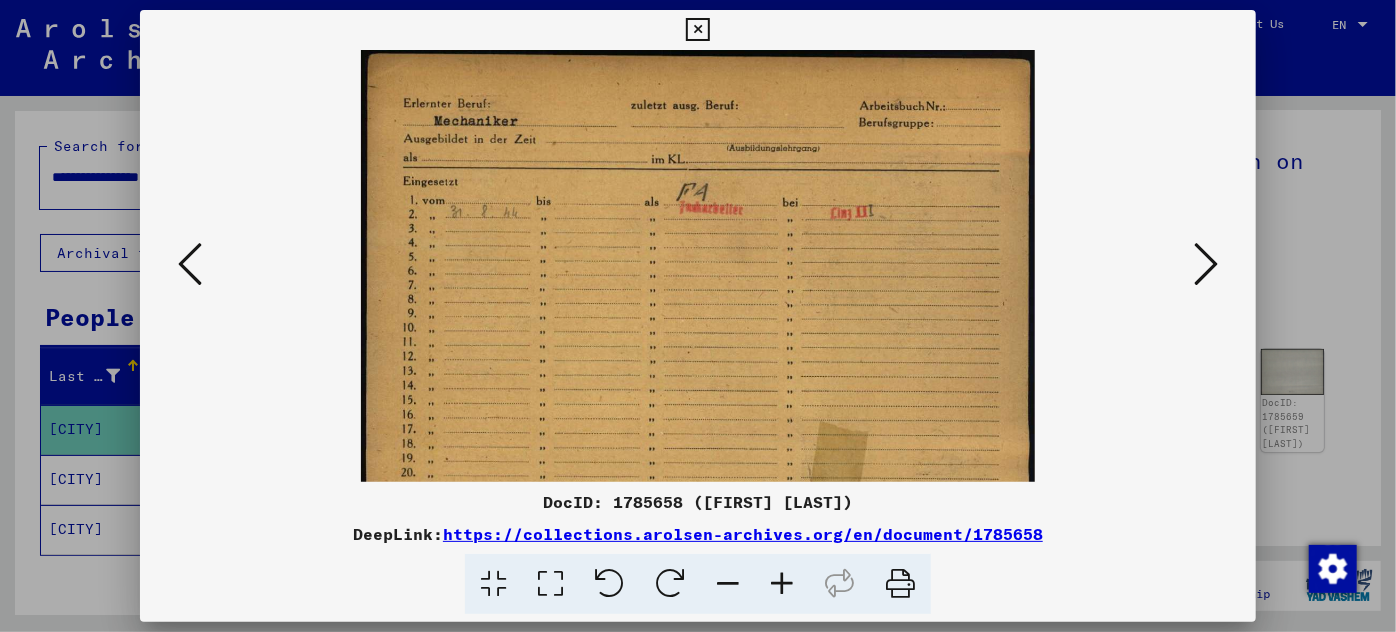 click at bounding box center (782, 584) 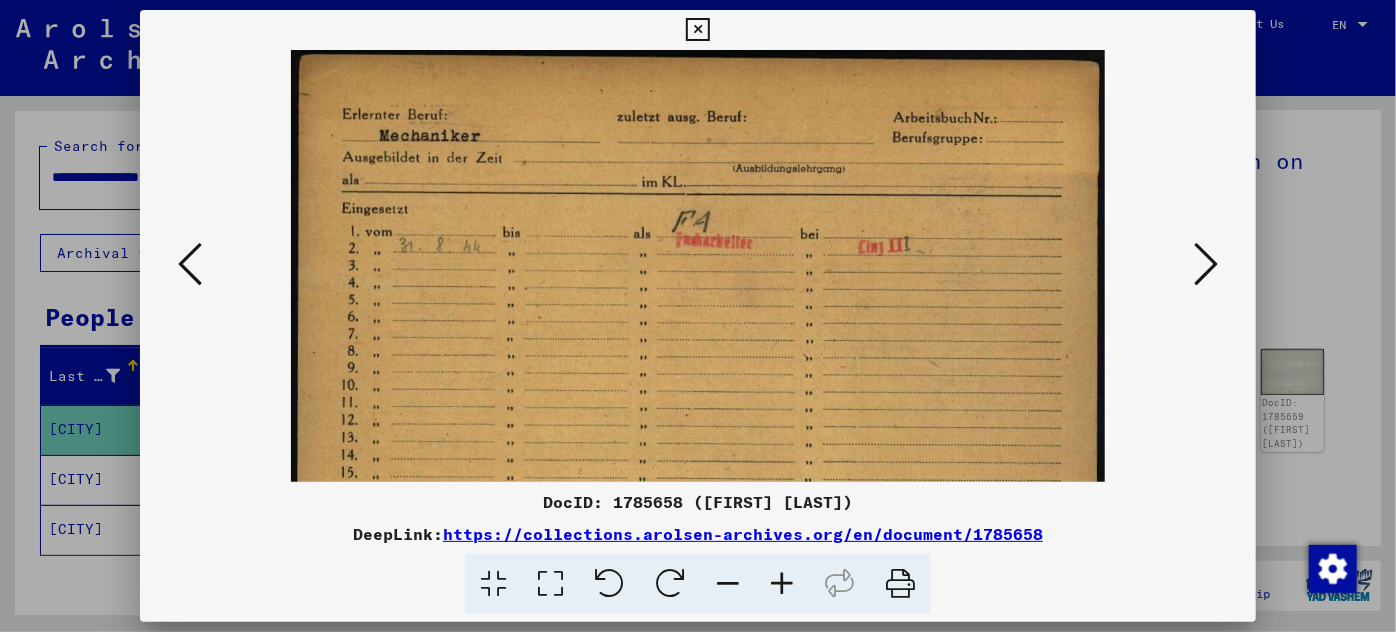 click at bounding box center [782, 584] 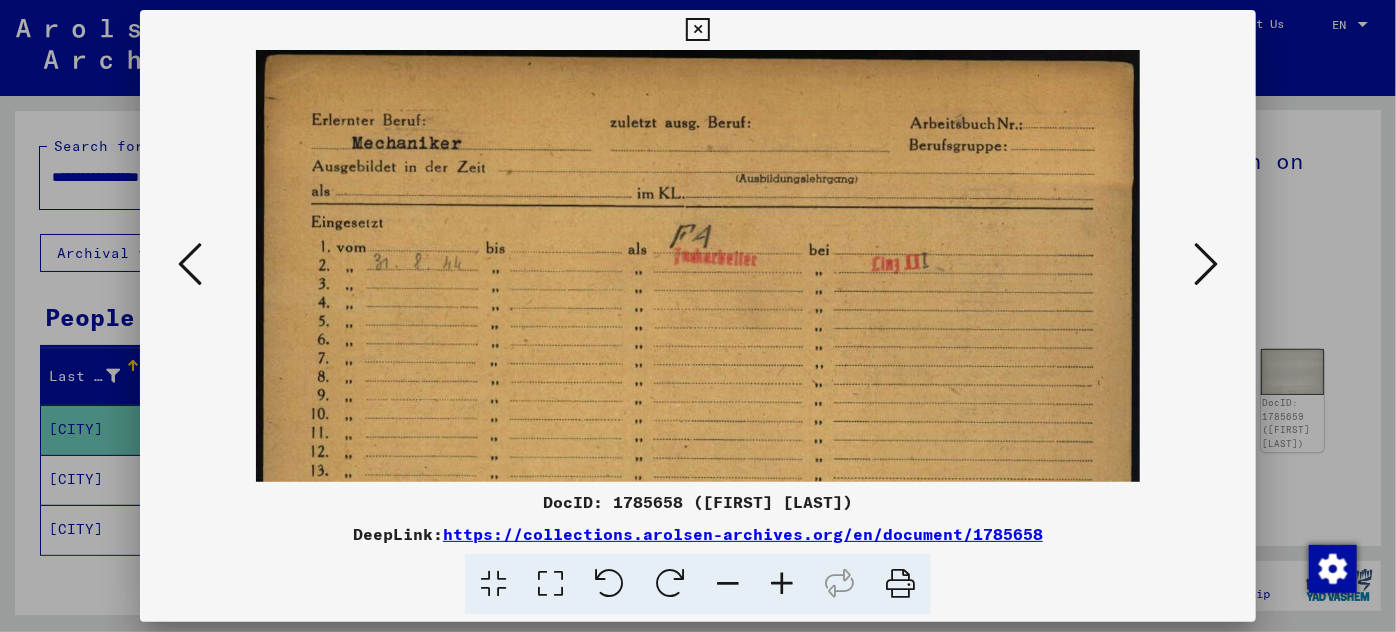 click at bounding box center (782, 584) 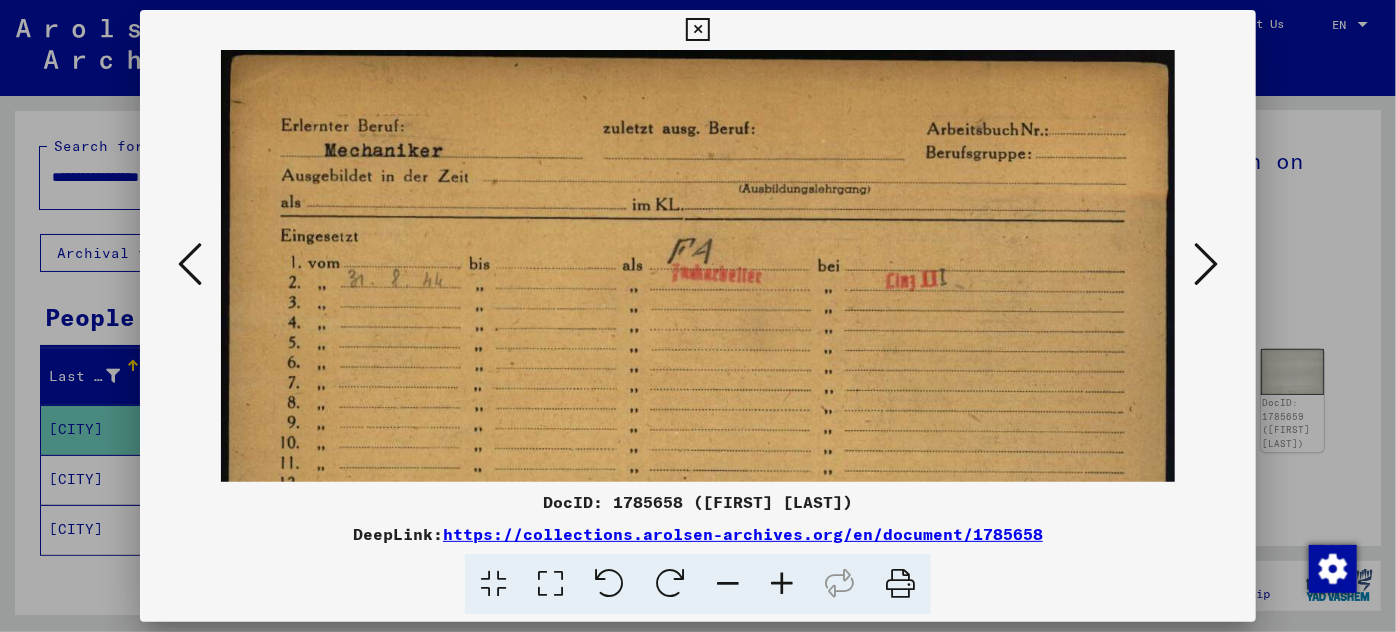 click at bounding box center (782, 584) 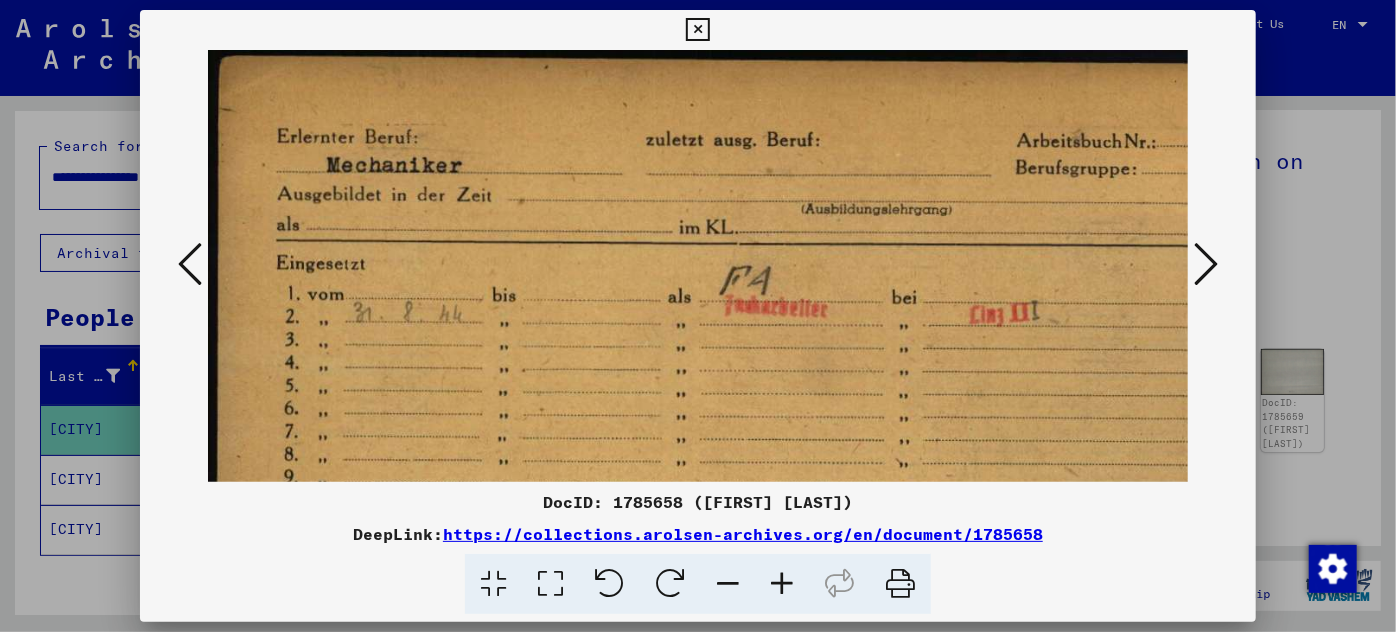 click at bounding box center [782, 584] 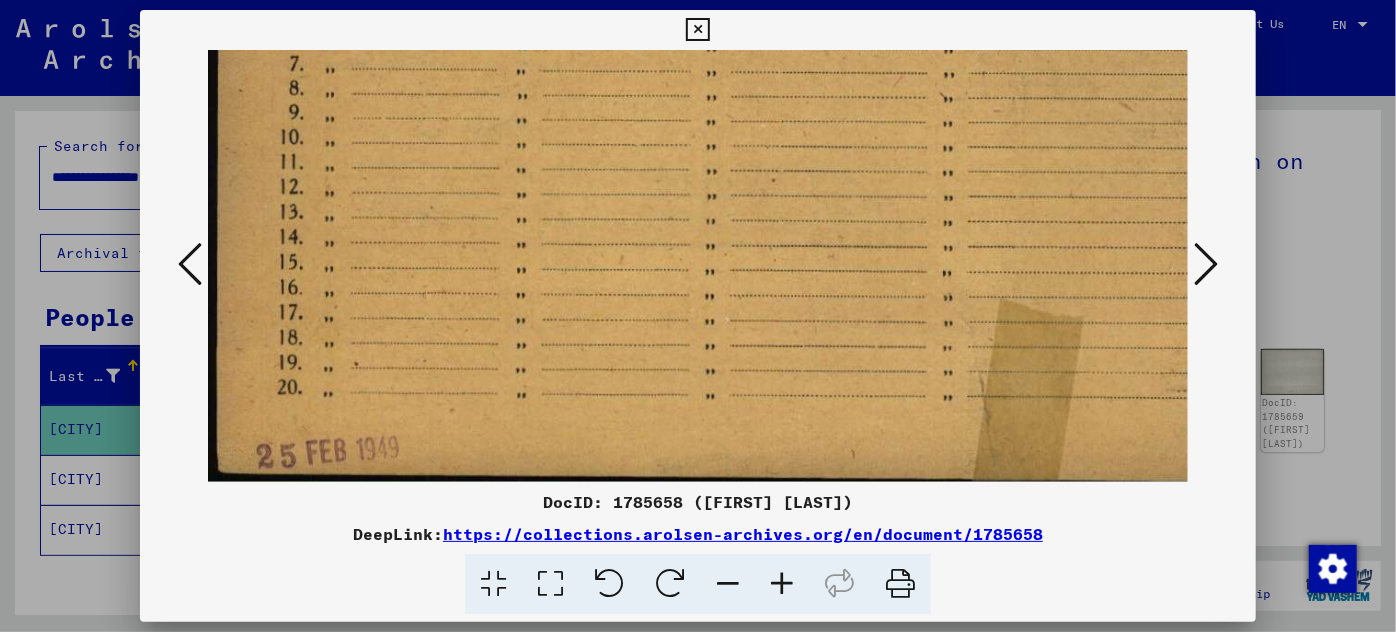 scroll, scrollTop: 400, scrollLeft: 0, axis: vertical 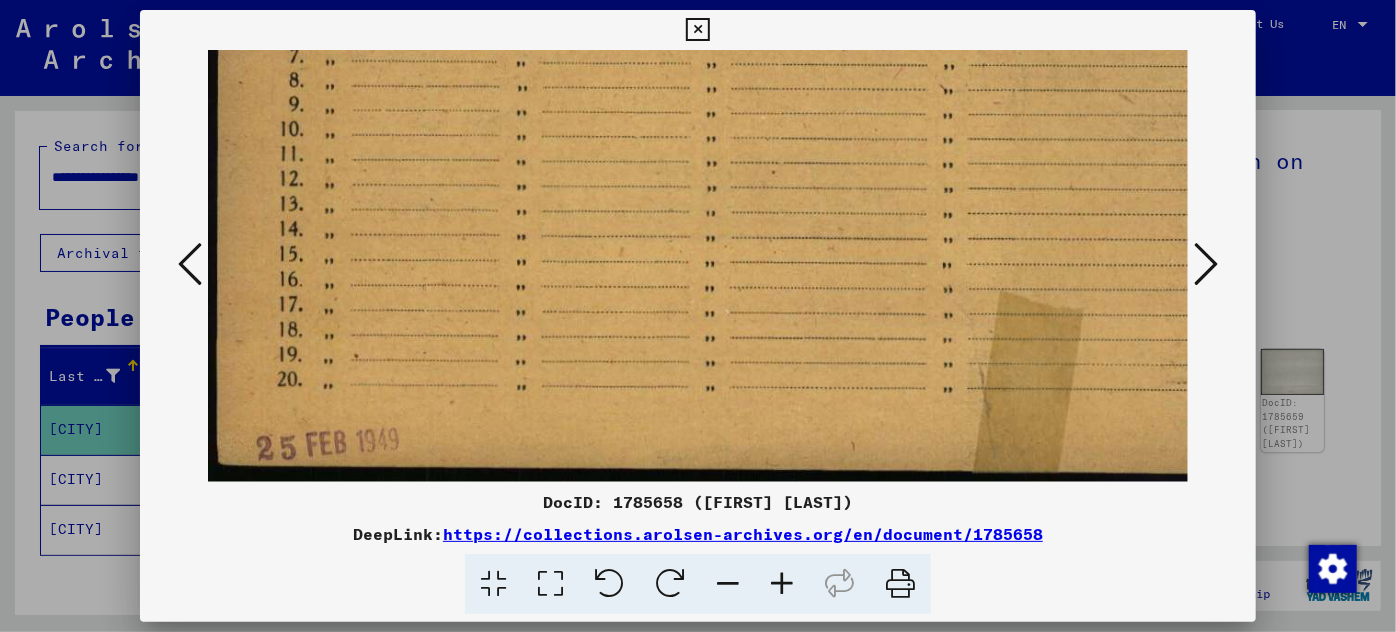 drag, startPoint x: 765, startPoint y: 467, endPoint x: 832, endPoint y: -26, distance: 497.53192 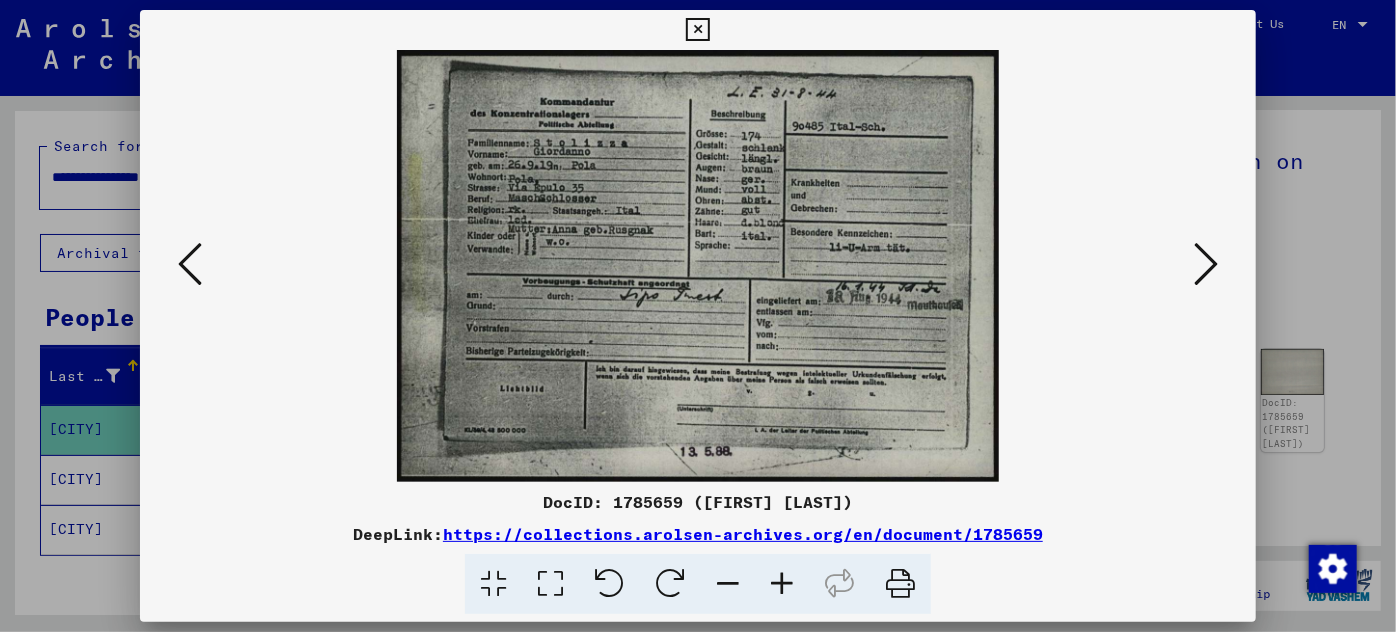 scroll, scrollTop: 0, scrollLeft: 0, axis: both 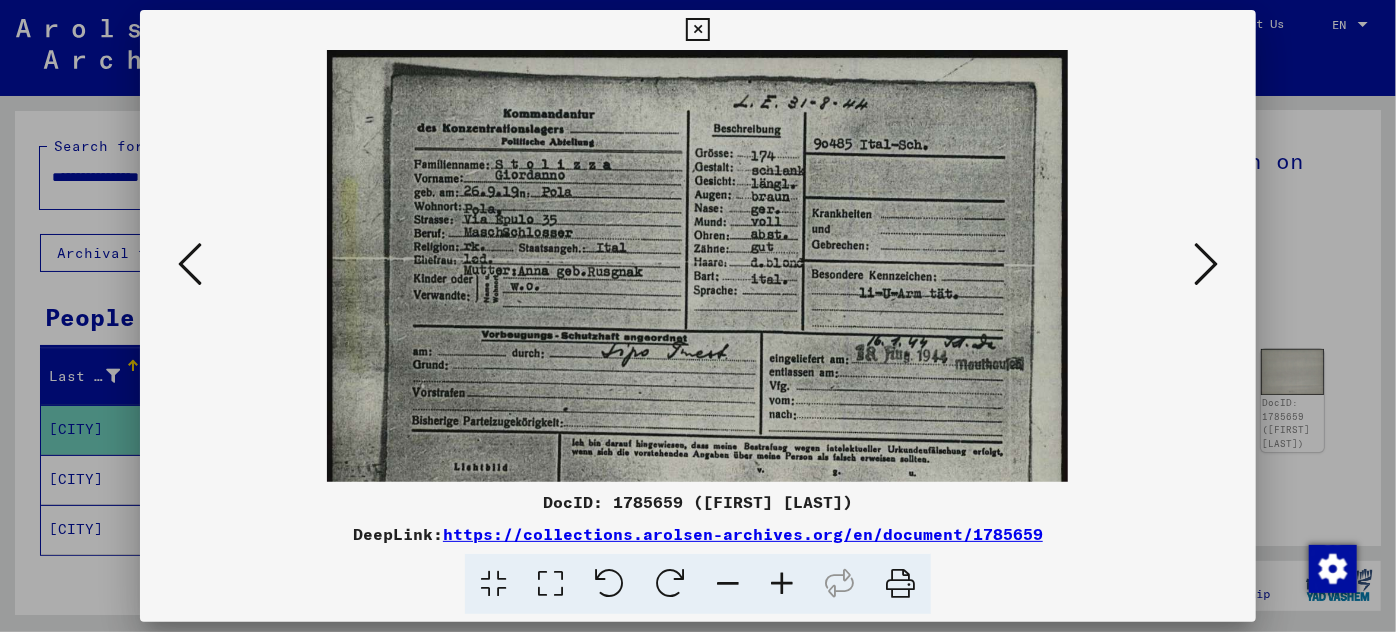 click at bounding box center [782, 584] 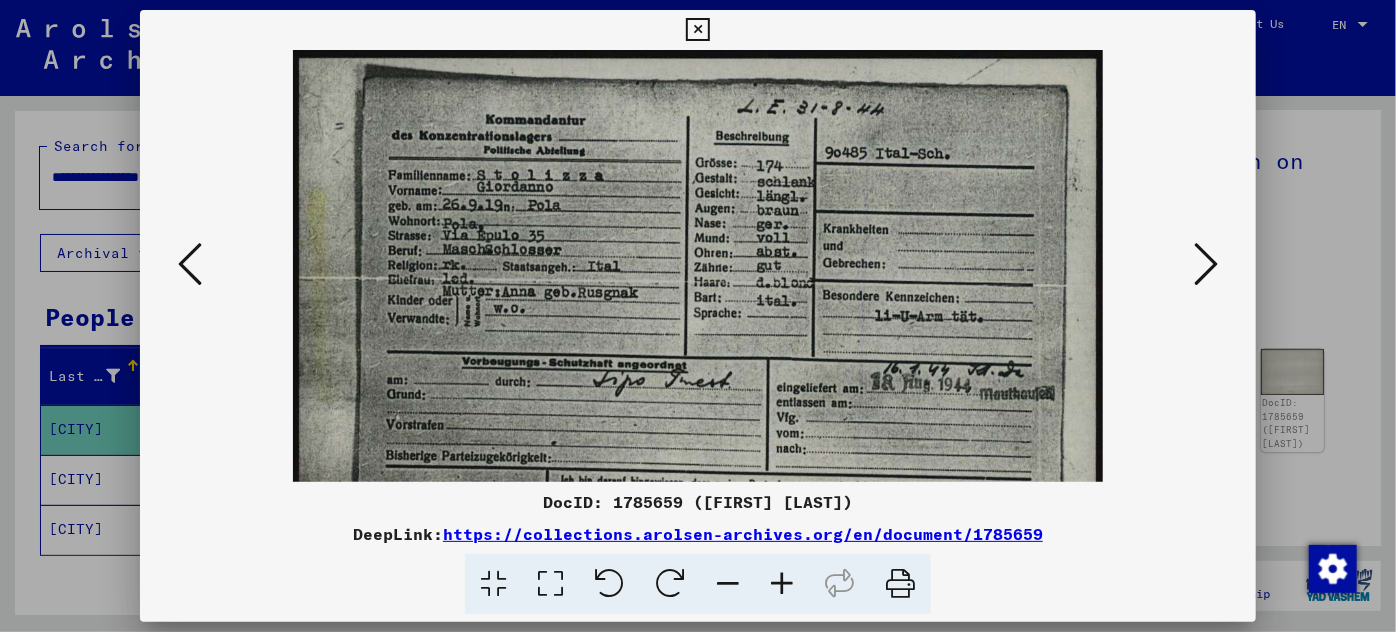 click at bounding box center [782, 584] 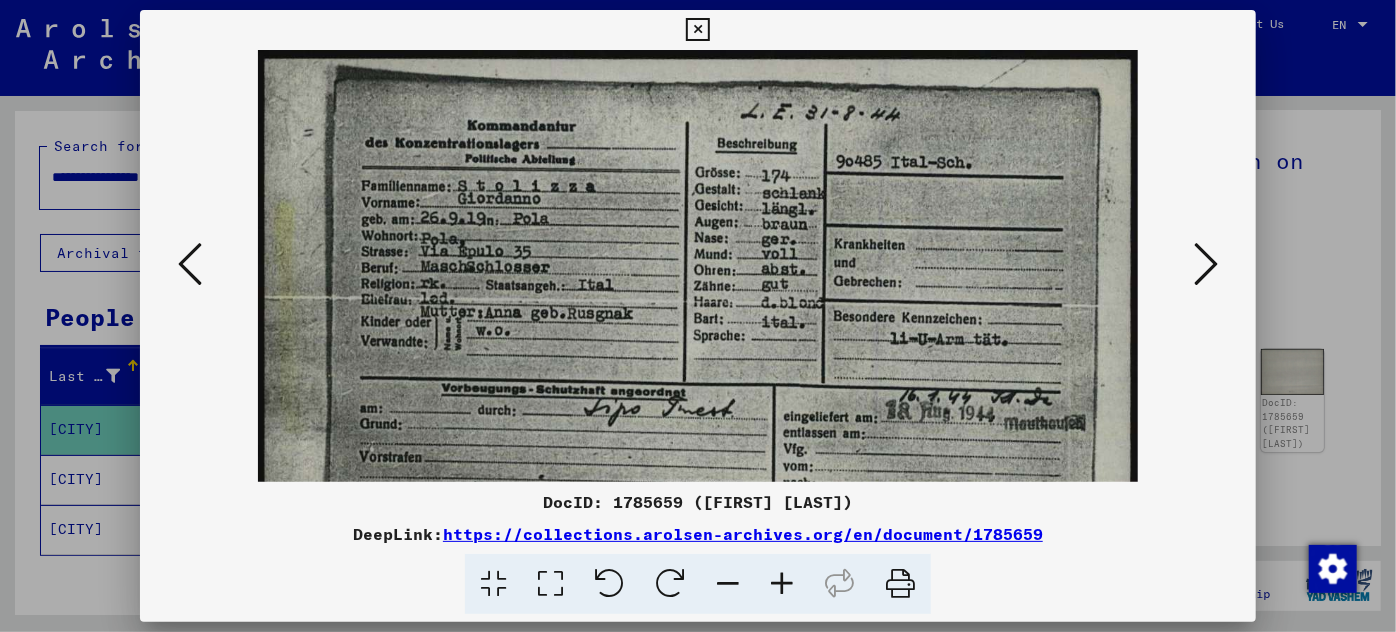 click at bounding box center [782, 584] 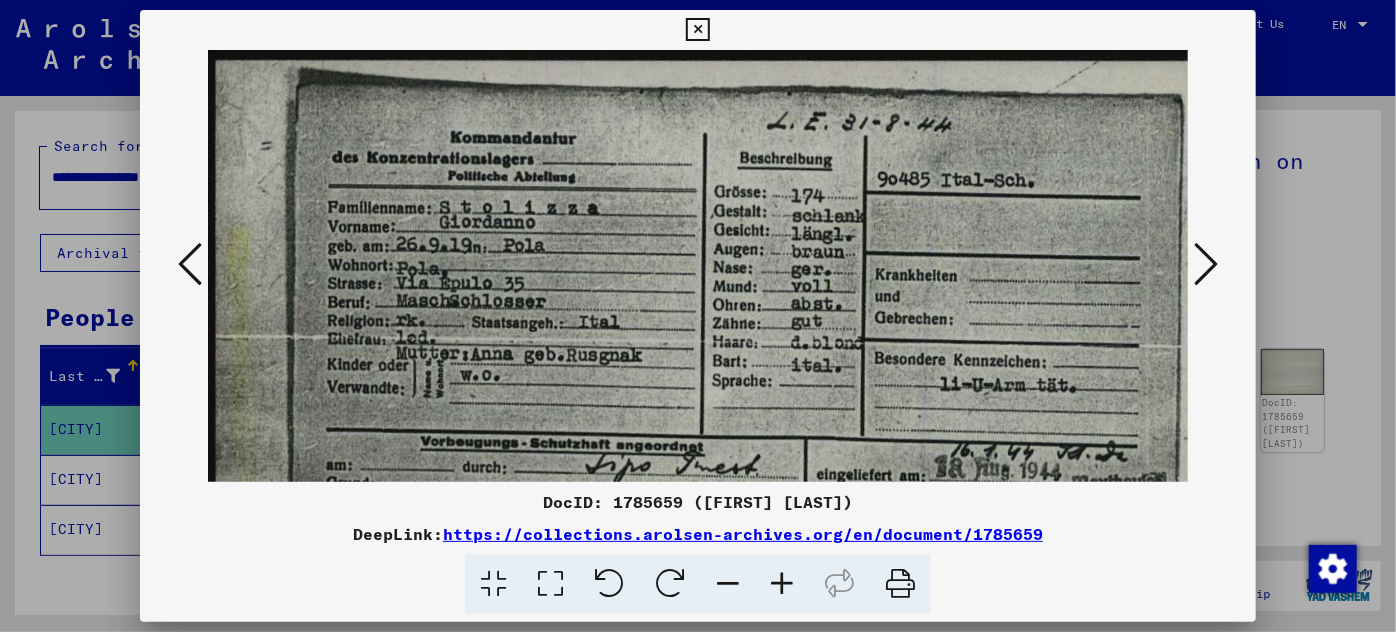 click at bounding box center (782, 584) 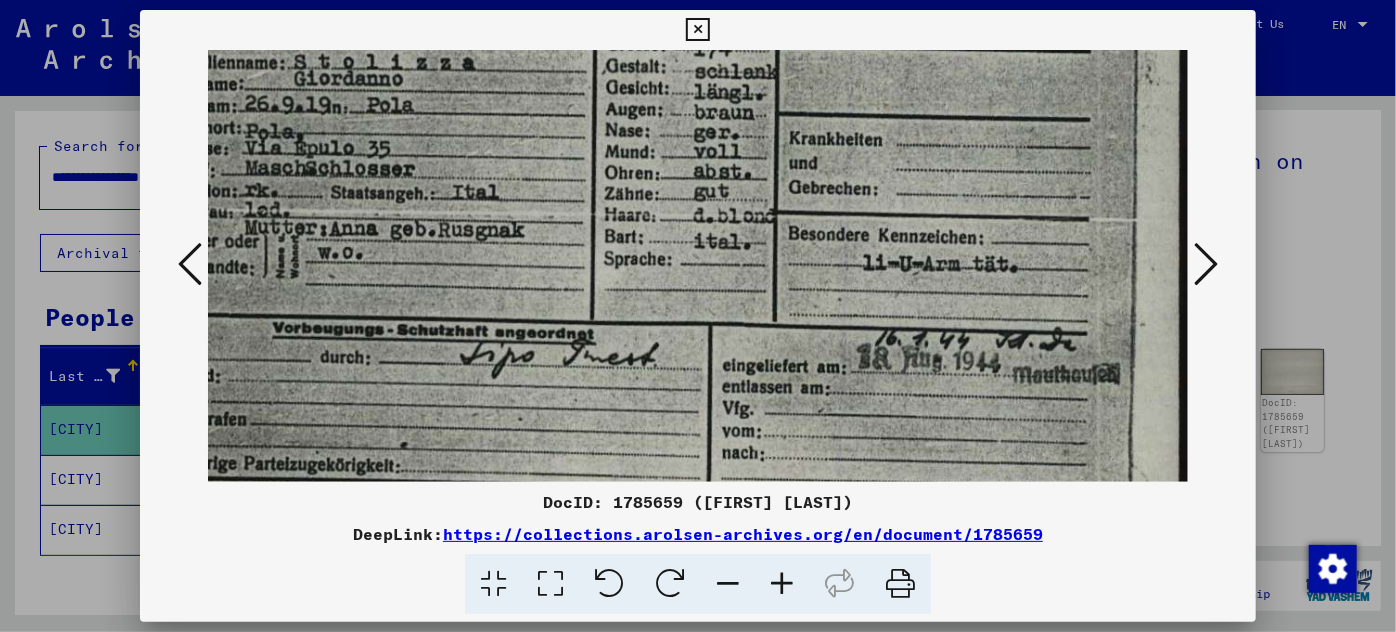 scroll, scrollTop: 168, scrollLeft: 177, axis: both 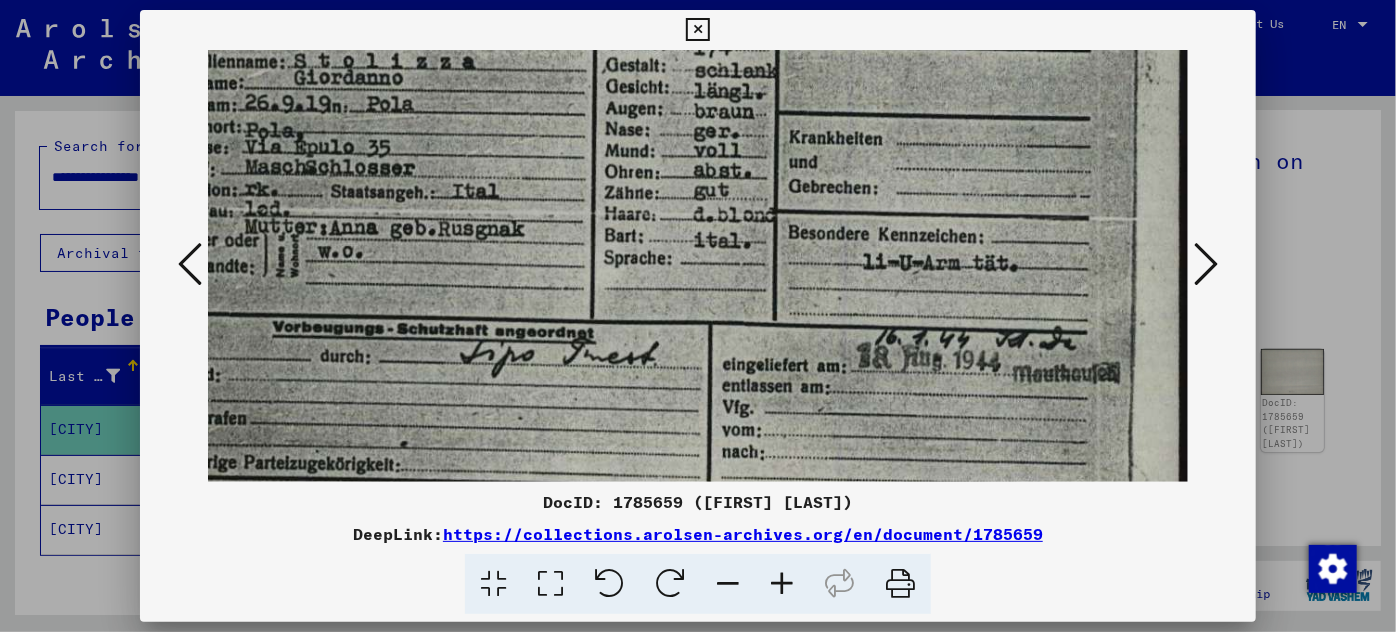 drag, startPoint x: 672, startPoint y: 420, endPoint x: 457, endPoint y: 244, distance: 277.85068 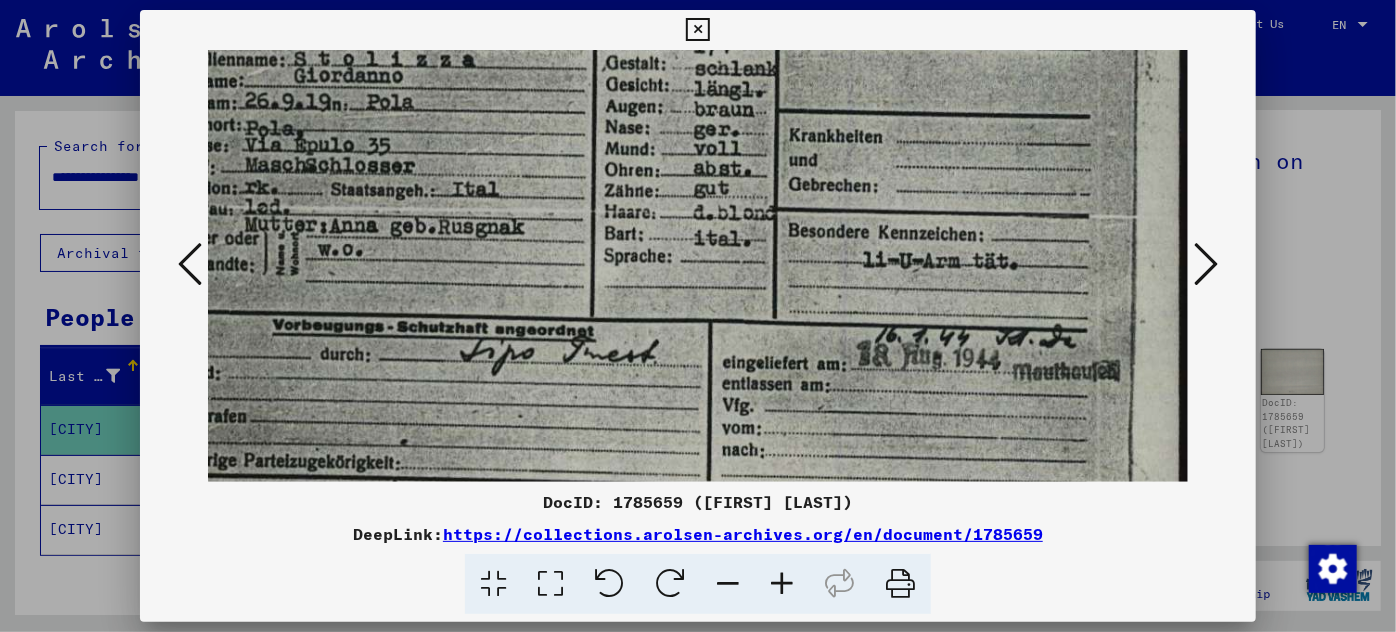 click at bounding box center (1206, 264) 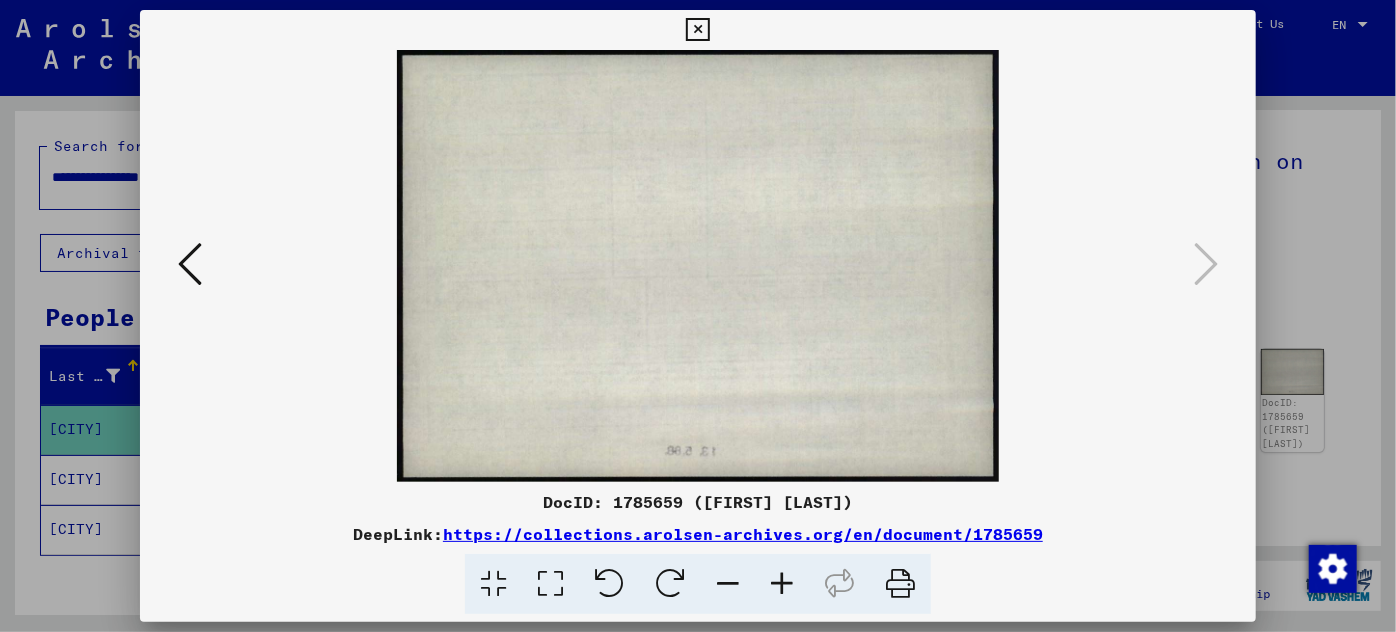 click at bounding box center (698, 316) 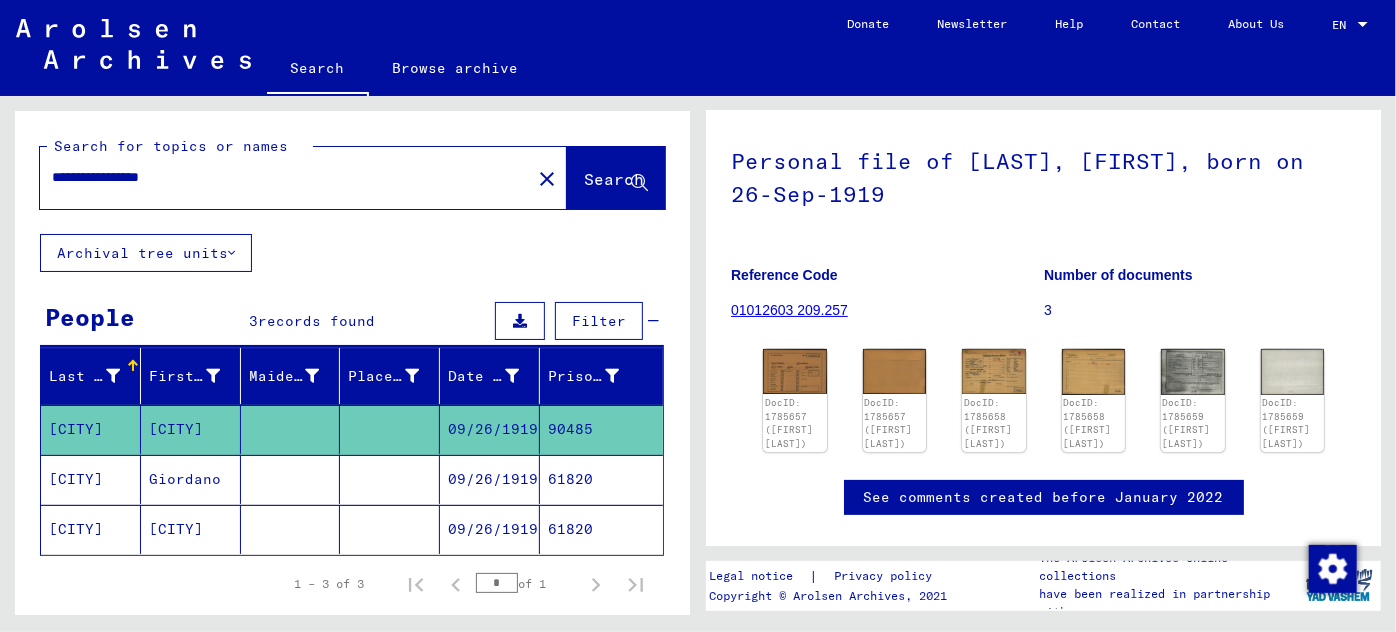 click on "09/26/1919" at bounding box center (490, 529) 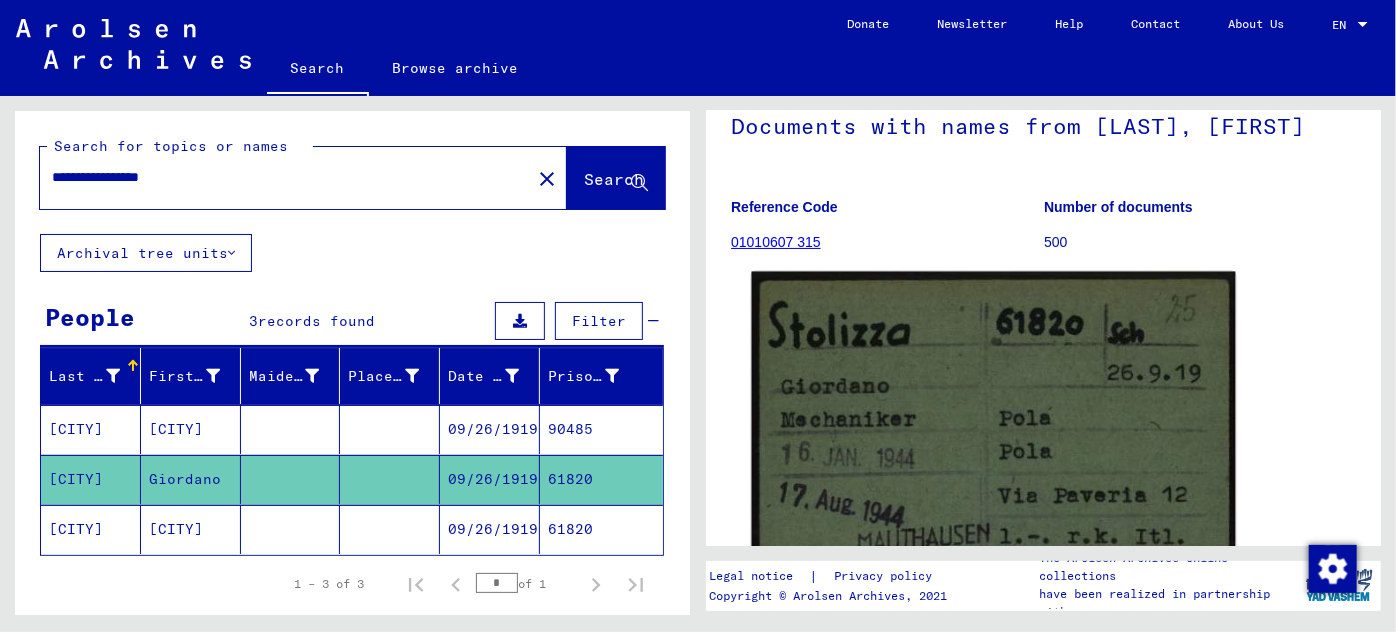scroll, scrollTop: 241, scrollLeft: 0, axis: vertical 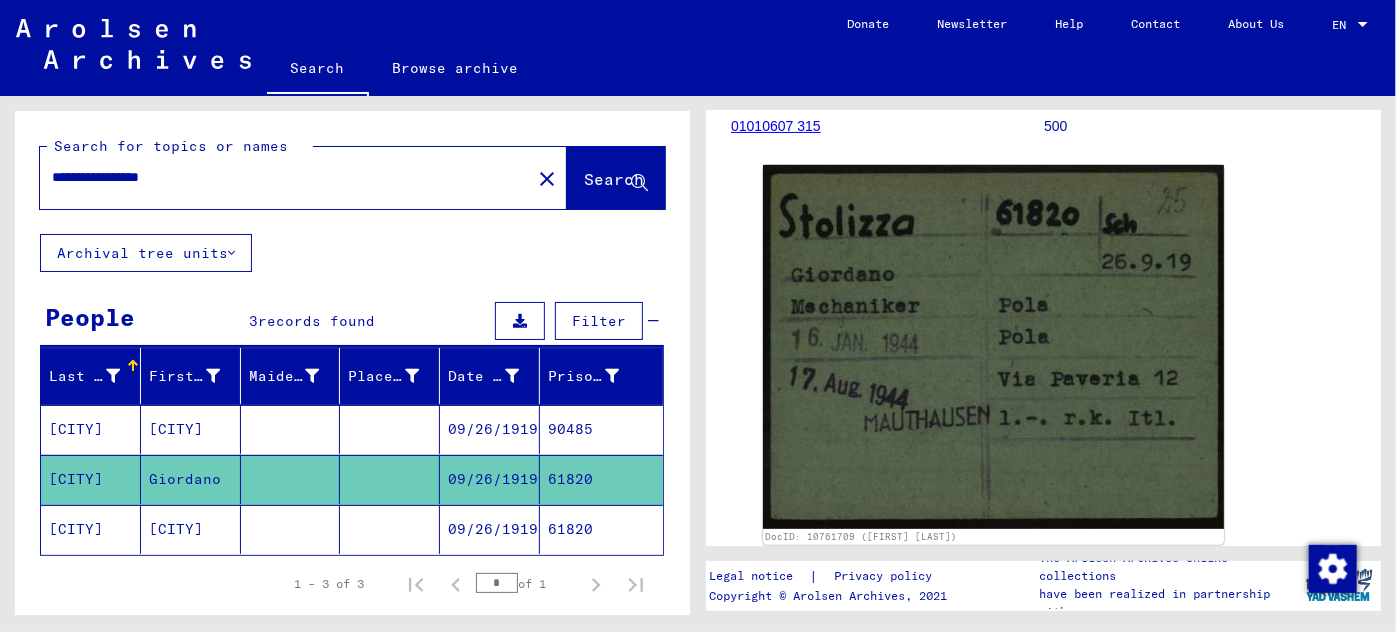 click on "09/26/1919" 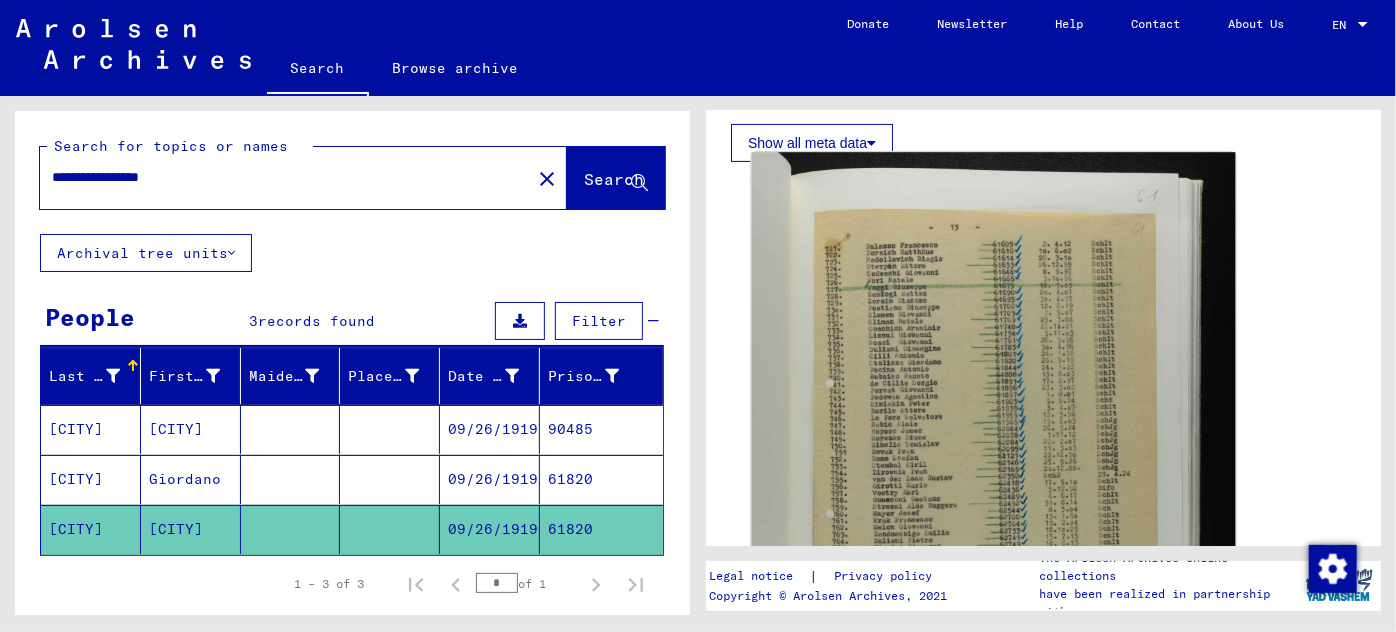 scroll, scrollTop: 363, scrollLeft: 0, axis: vertical 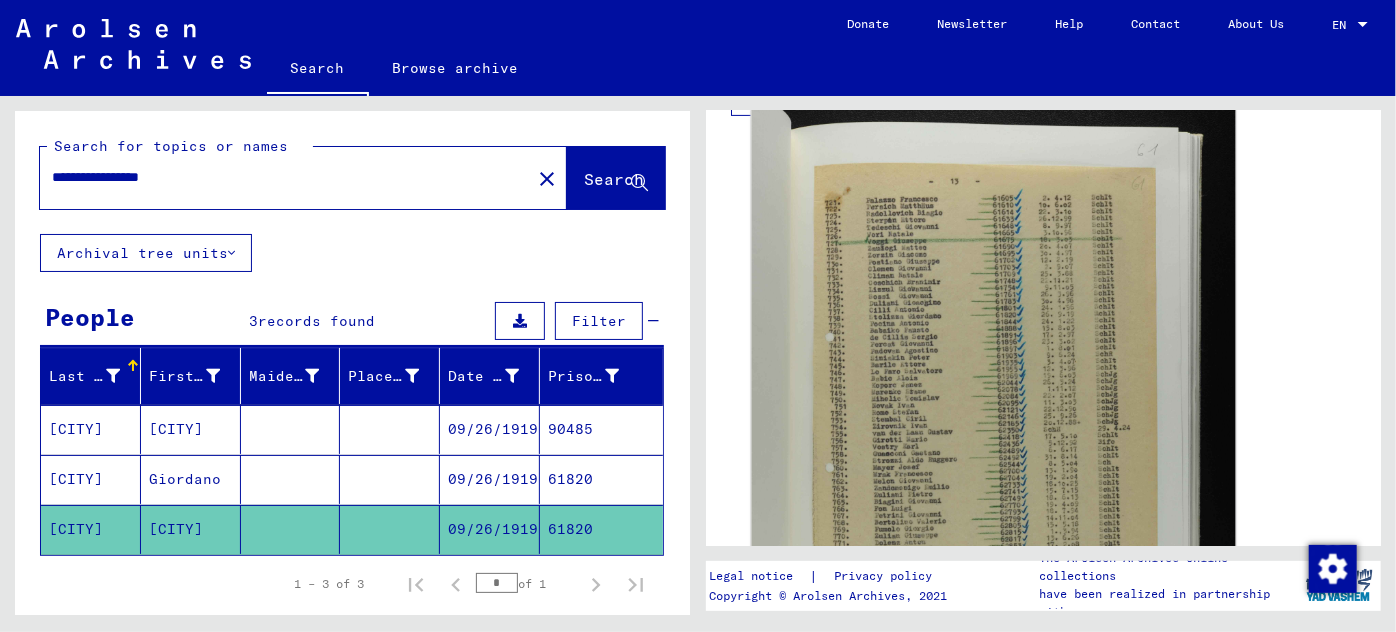 click 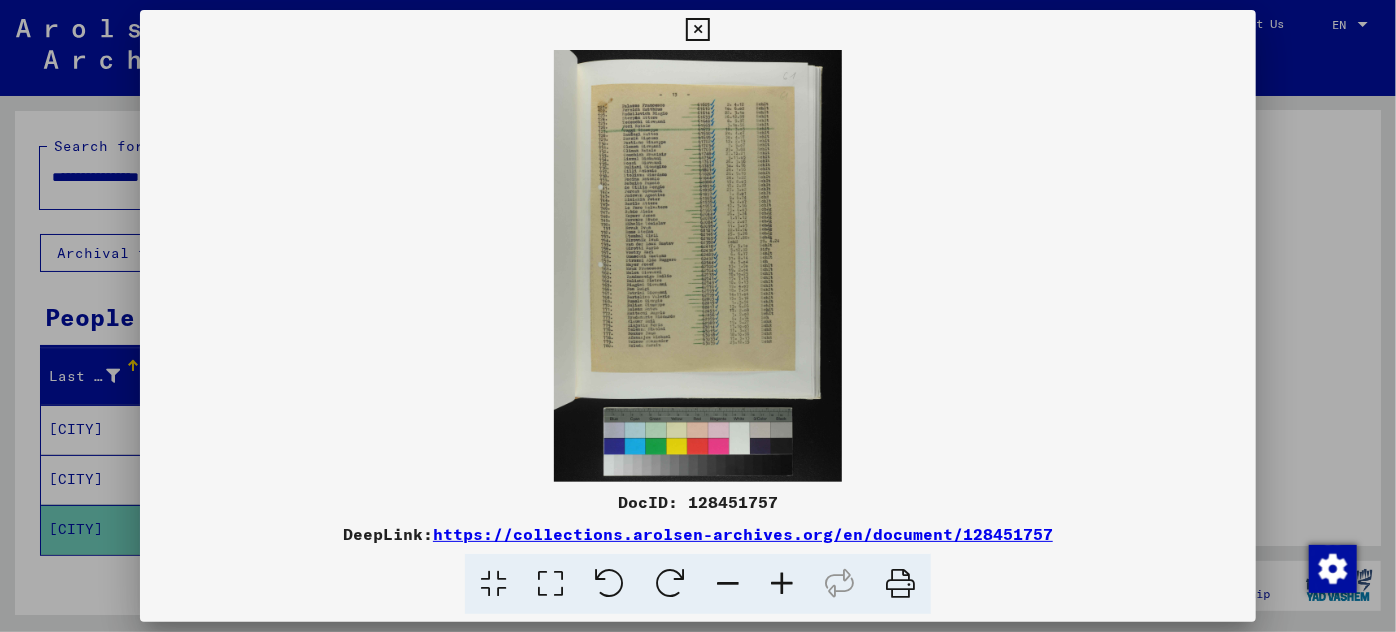 click at bounding box center (782, 584) 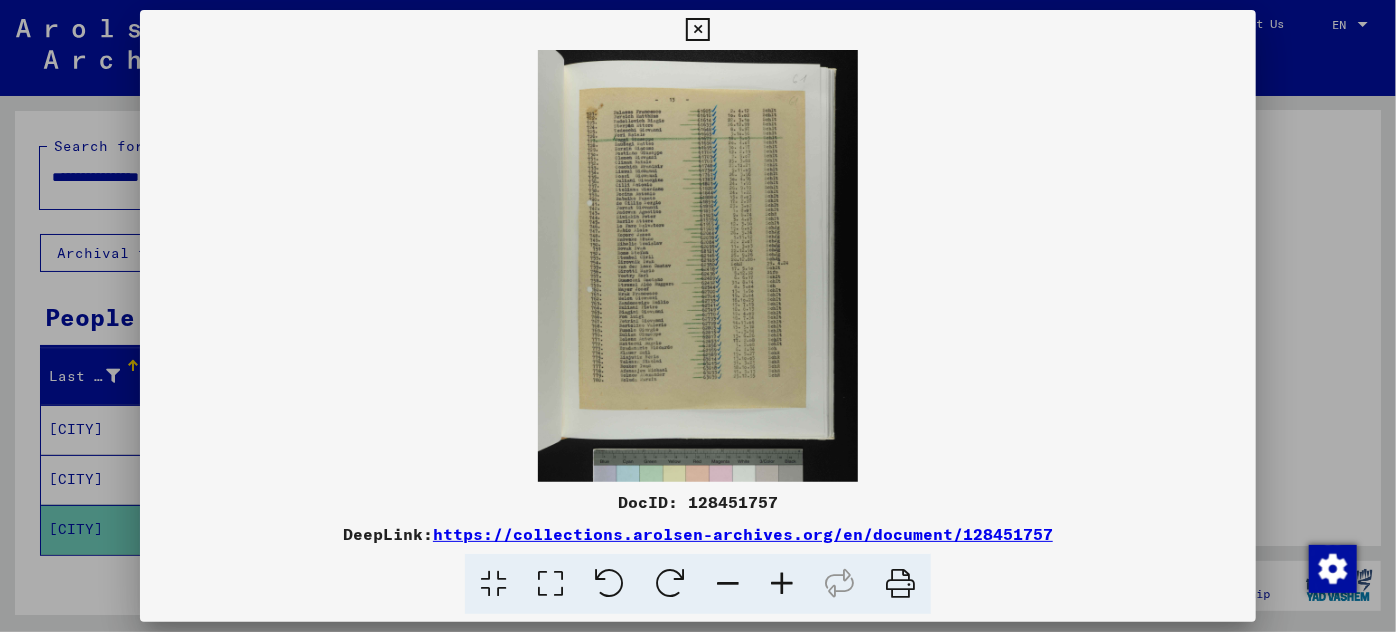 click at bounding box center [782, 584] 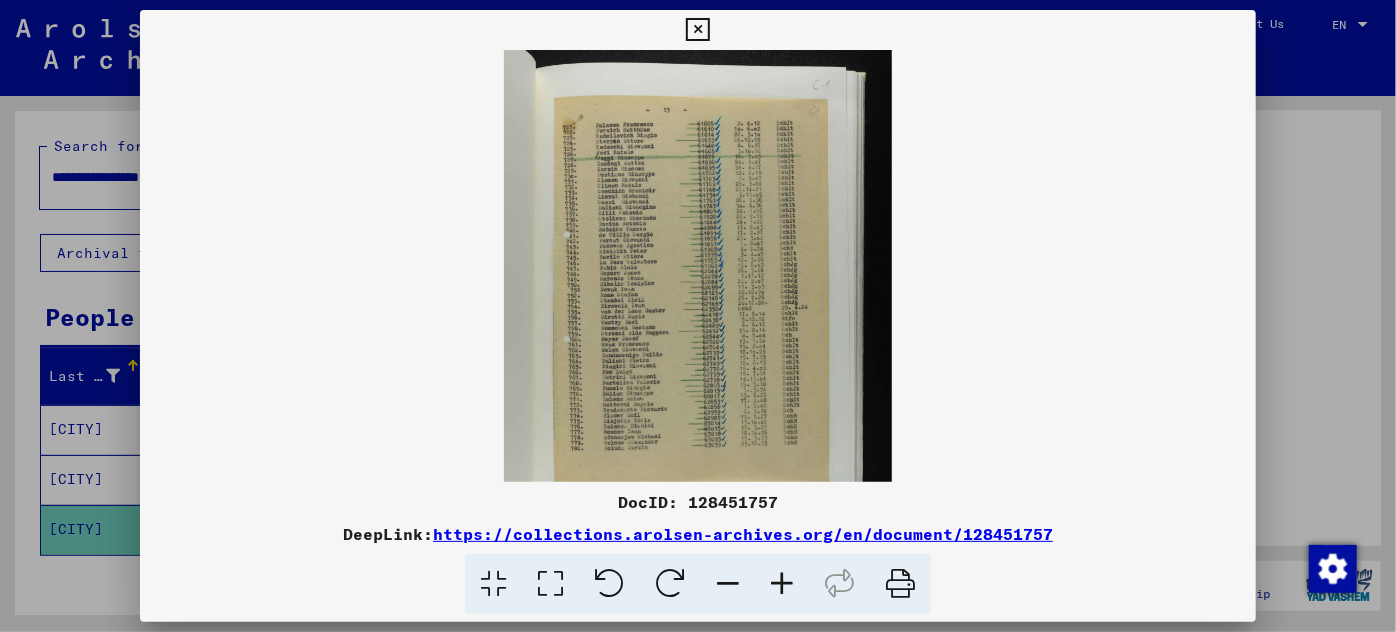 click at bounding box center [782, 584] 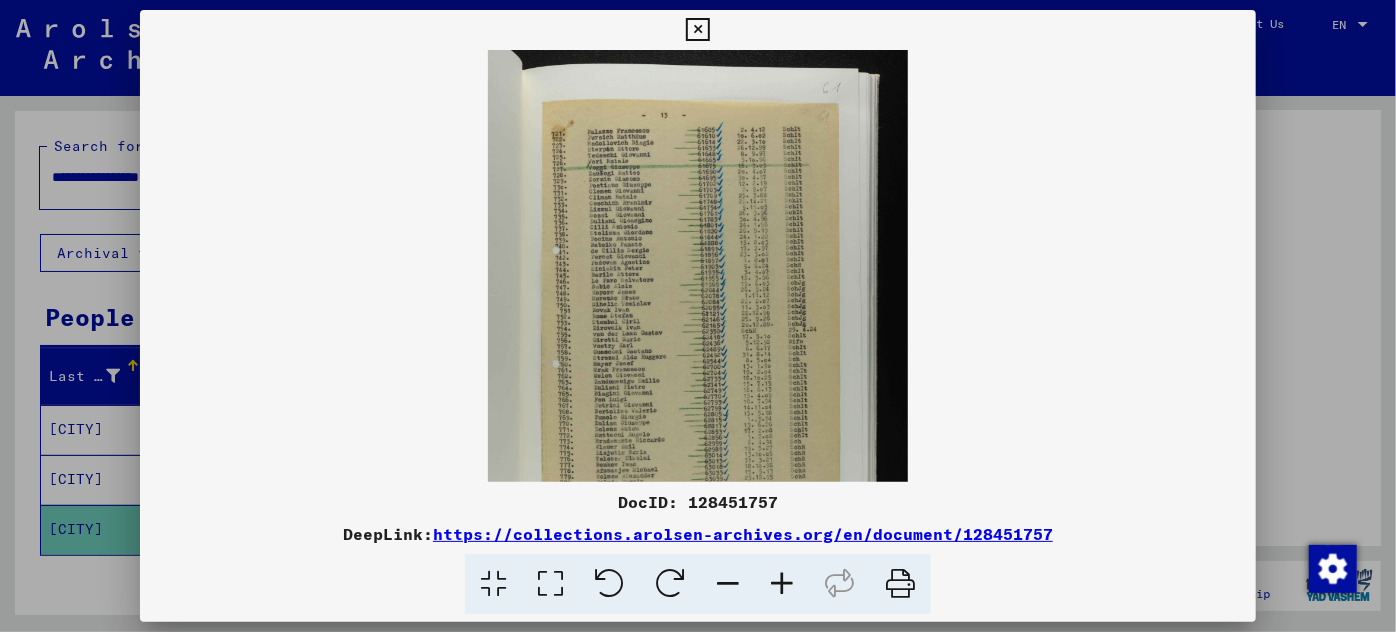 click at bounding box center [782, 584] 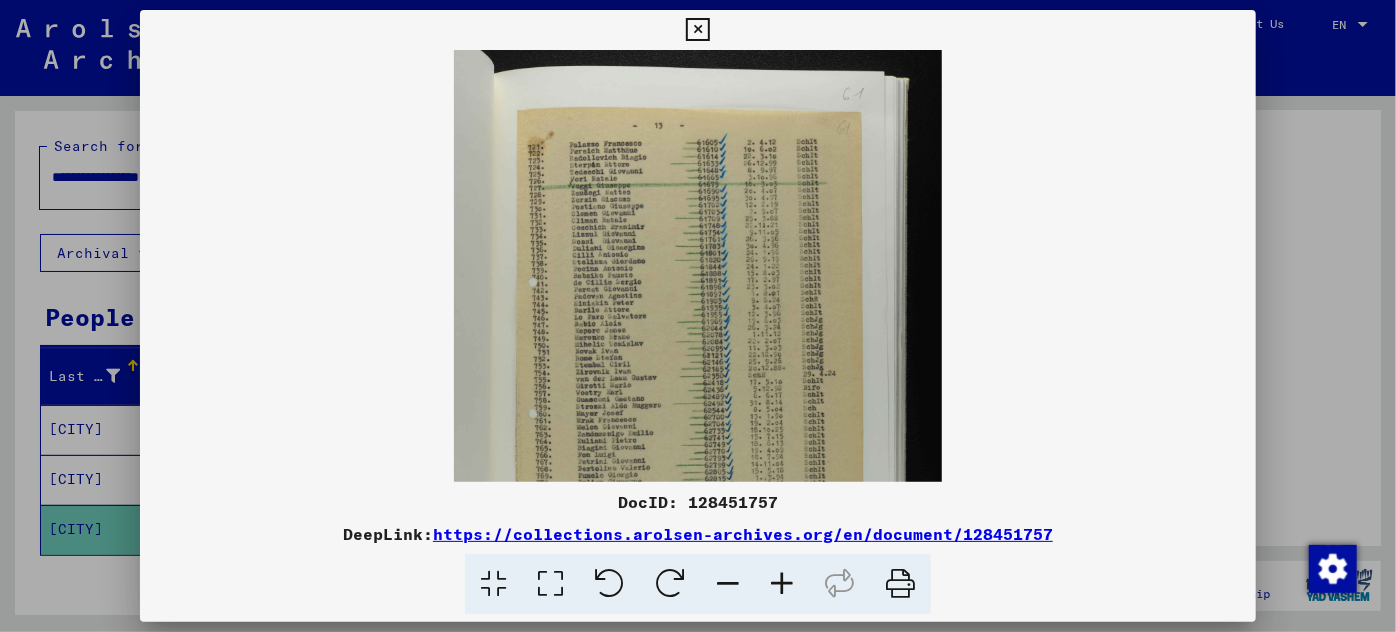 click at bounding box center [782, 584] 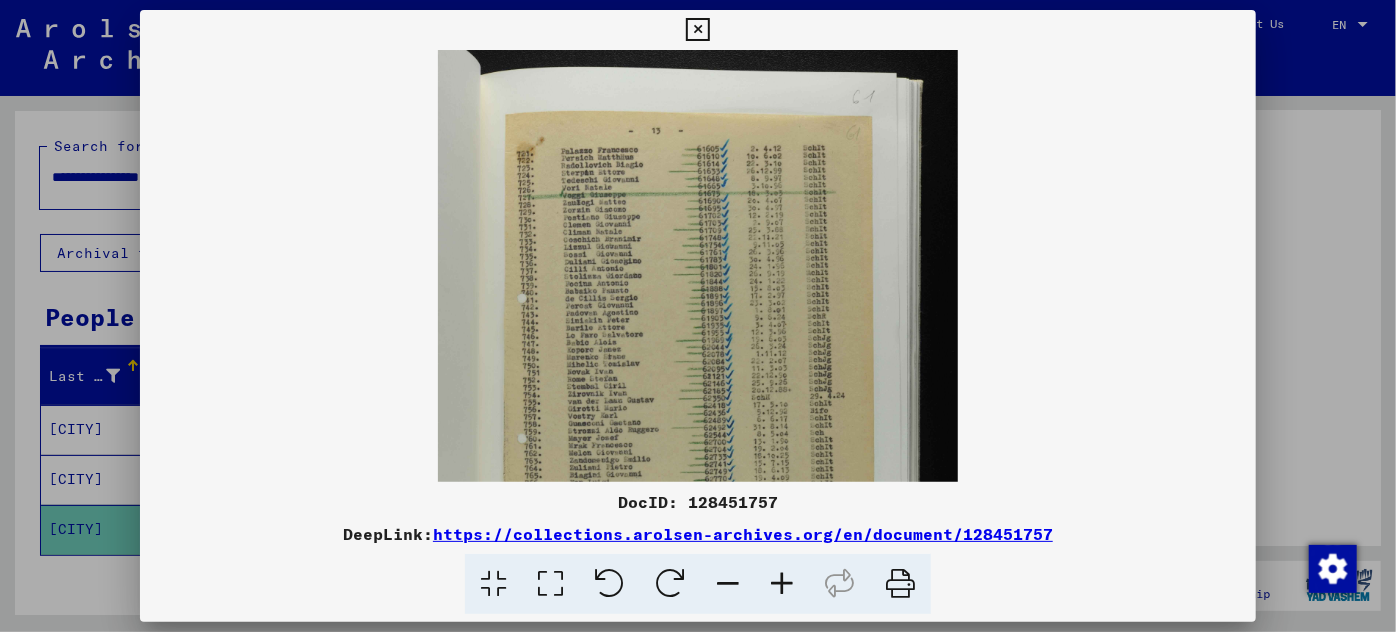 click at bounding box center (782, 584) 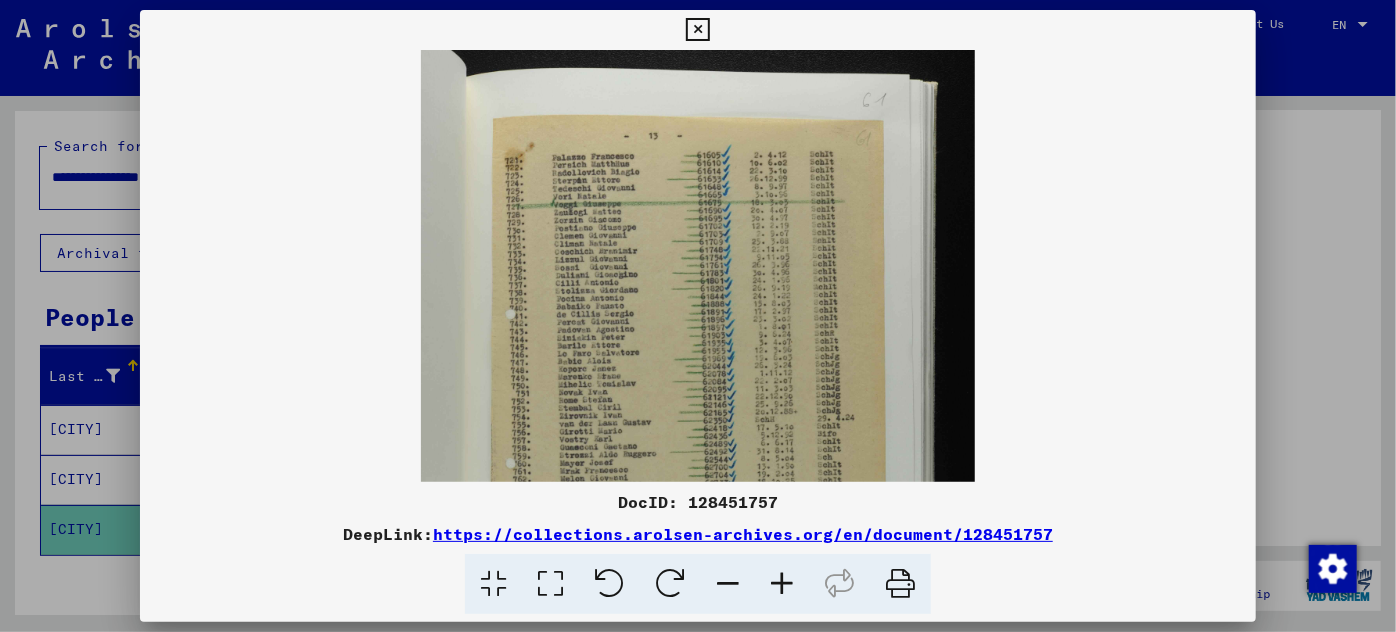 click at bounding box center (782, 584) 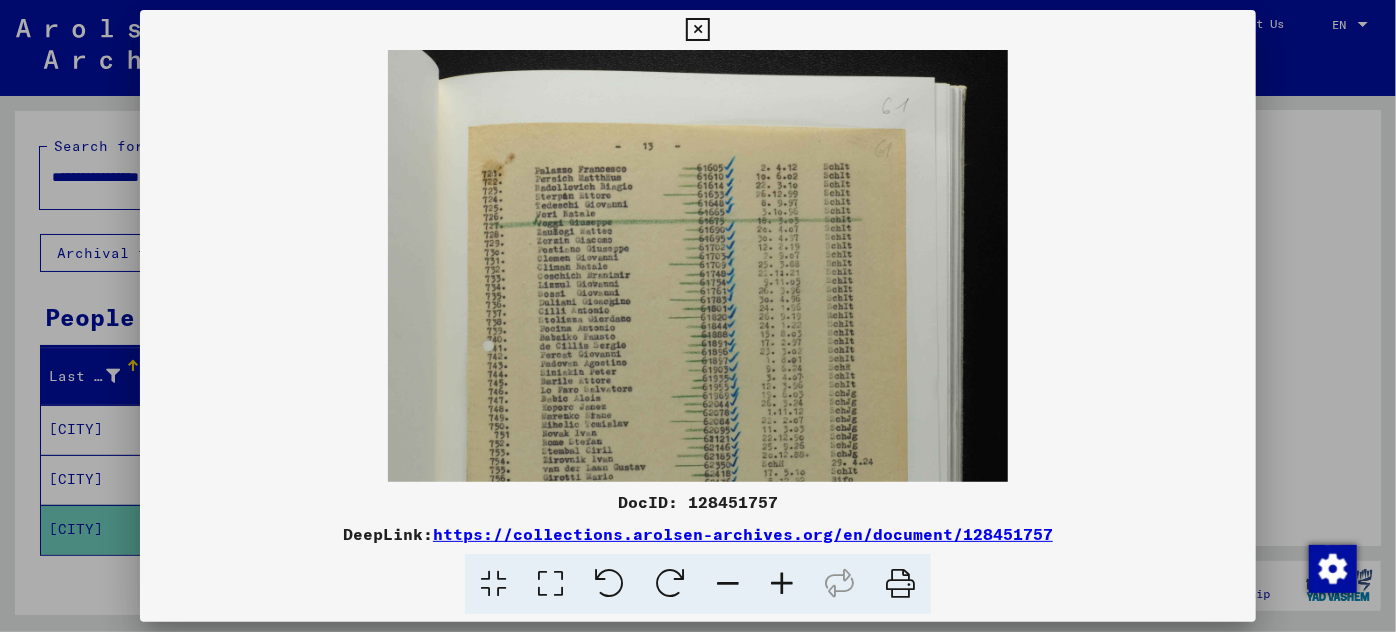 click at bounding box center [782, 584] 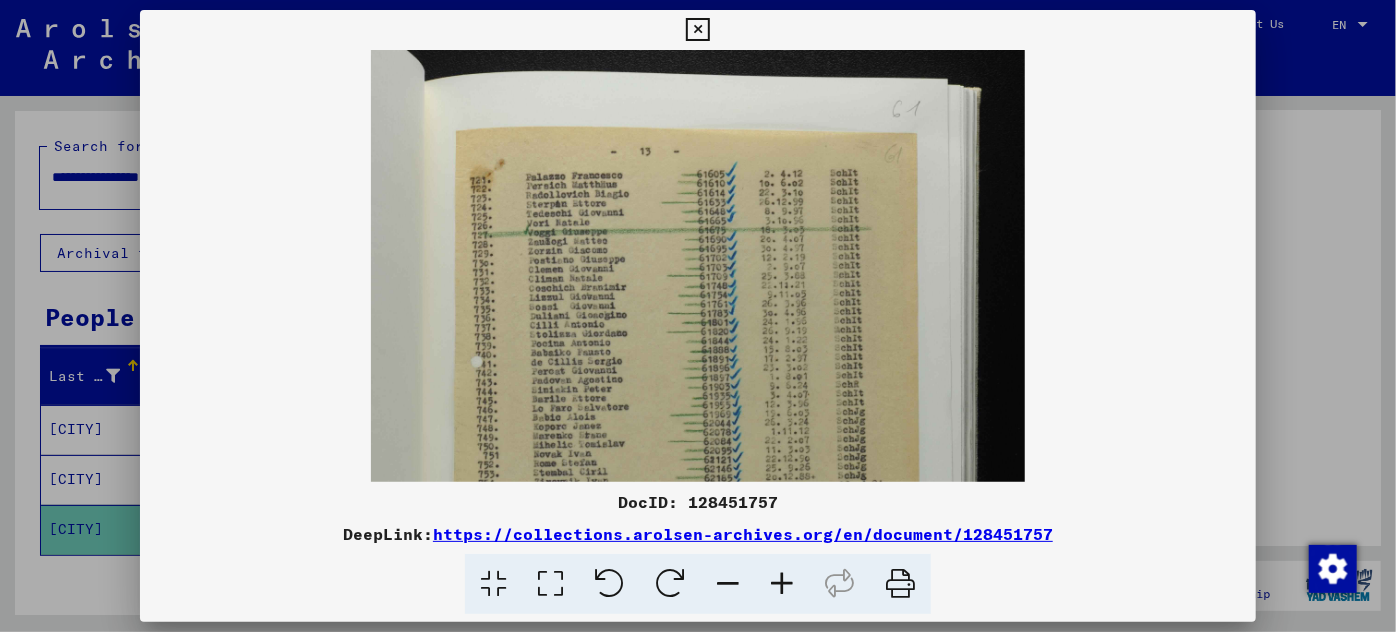 click at bounding box center (782, 584) 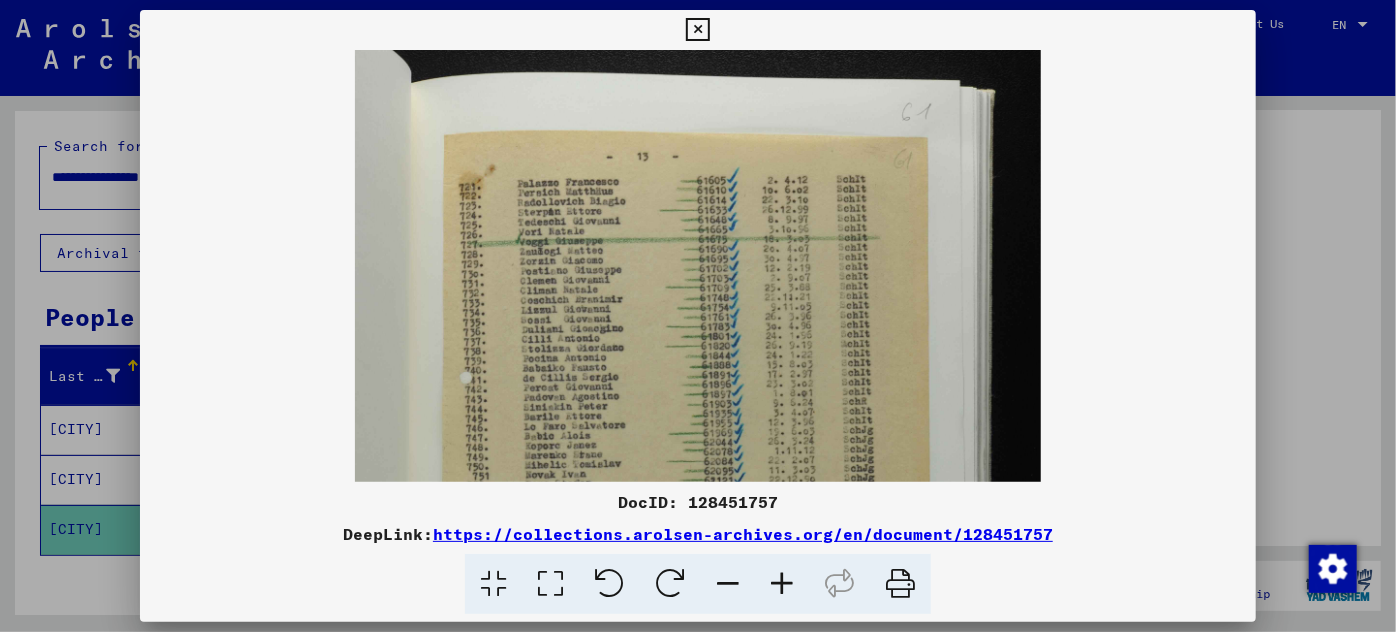click at bounding box center [782, 584] 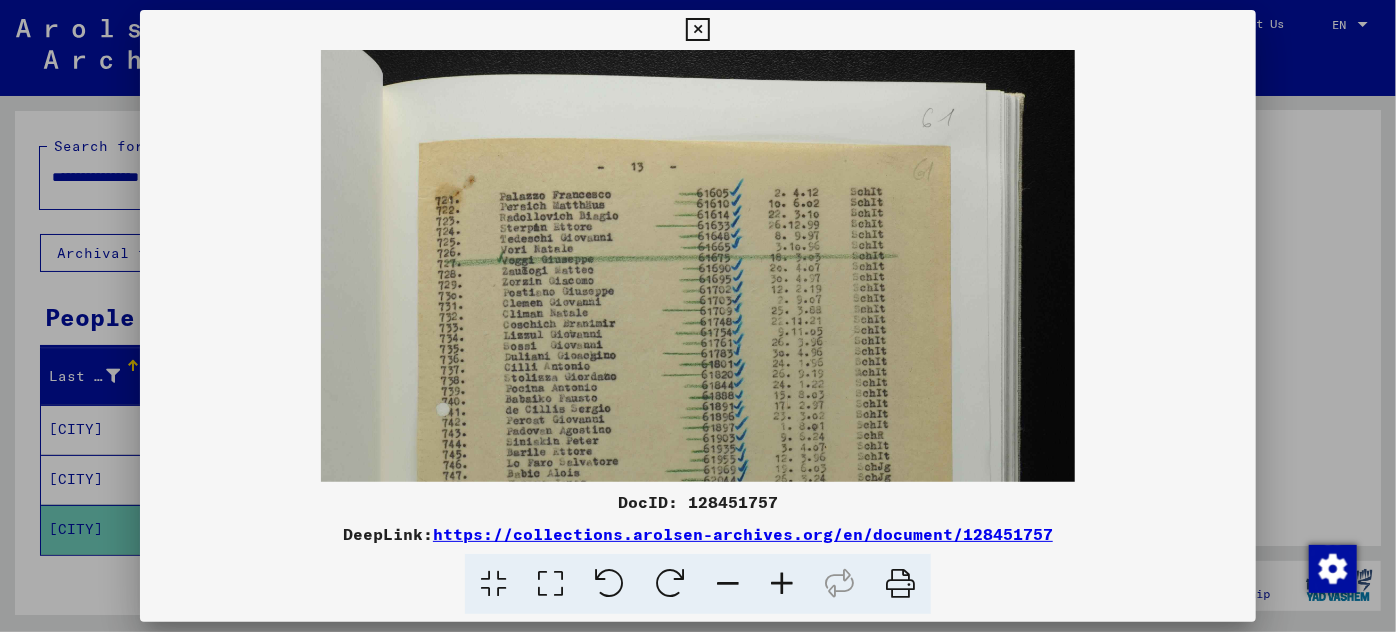 click at bounding box center [782, 584] 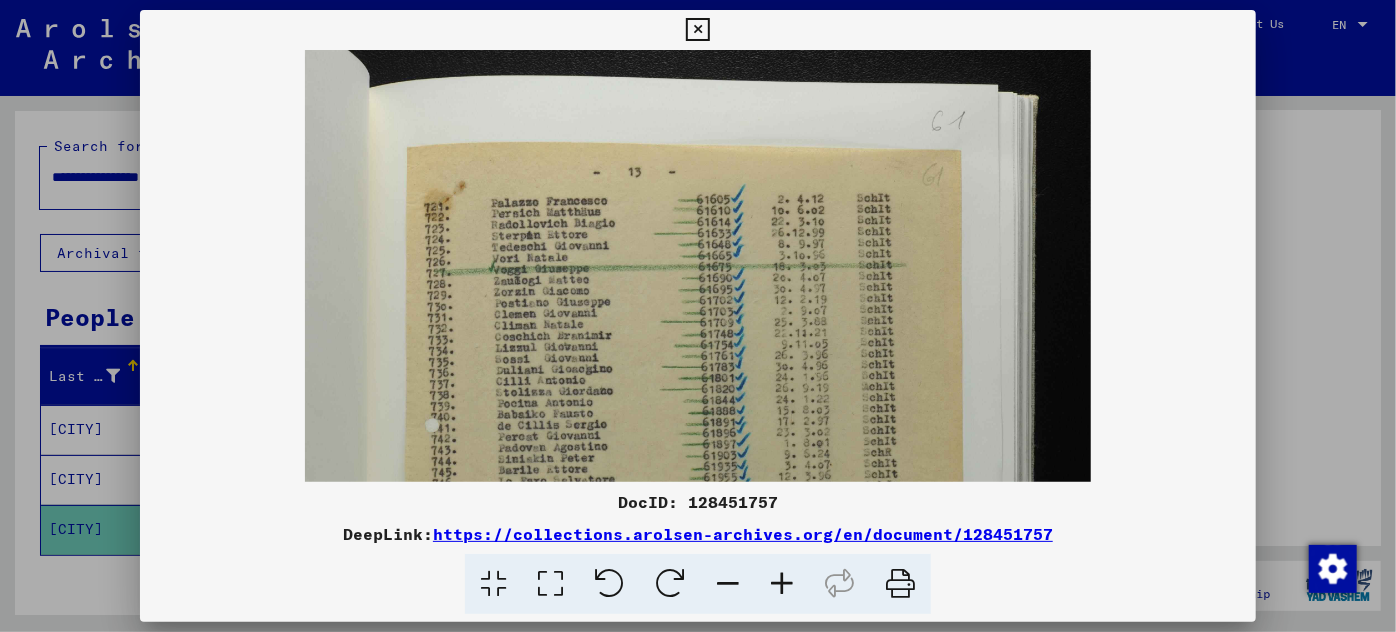 click at bounding box center (782, 584) 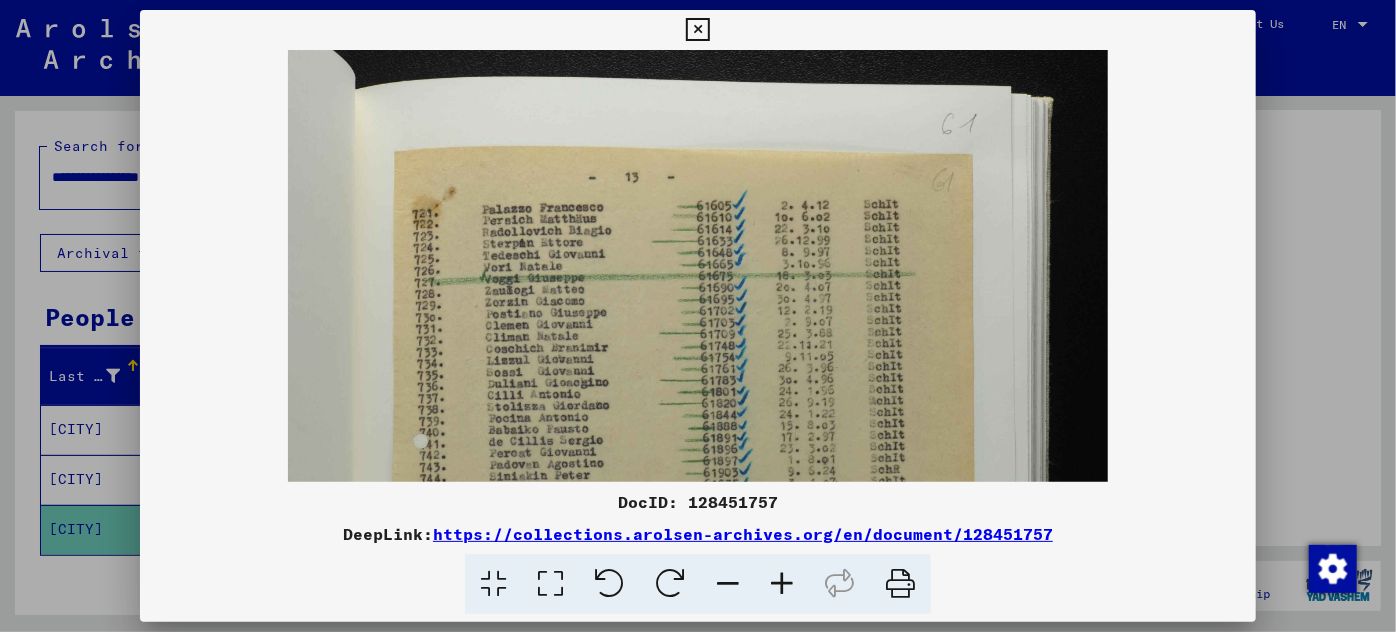 click at bounding box center (782, 584) 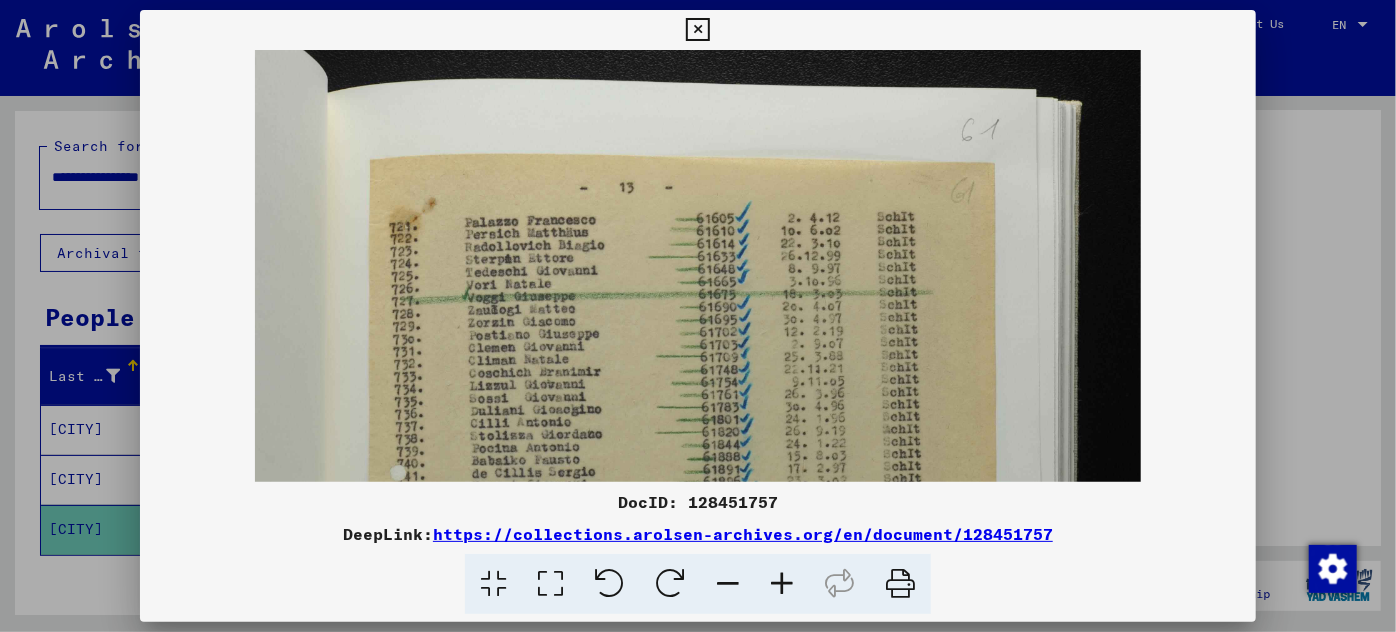 click at bounding box center (782, 584) 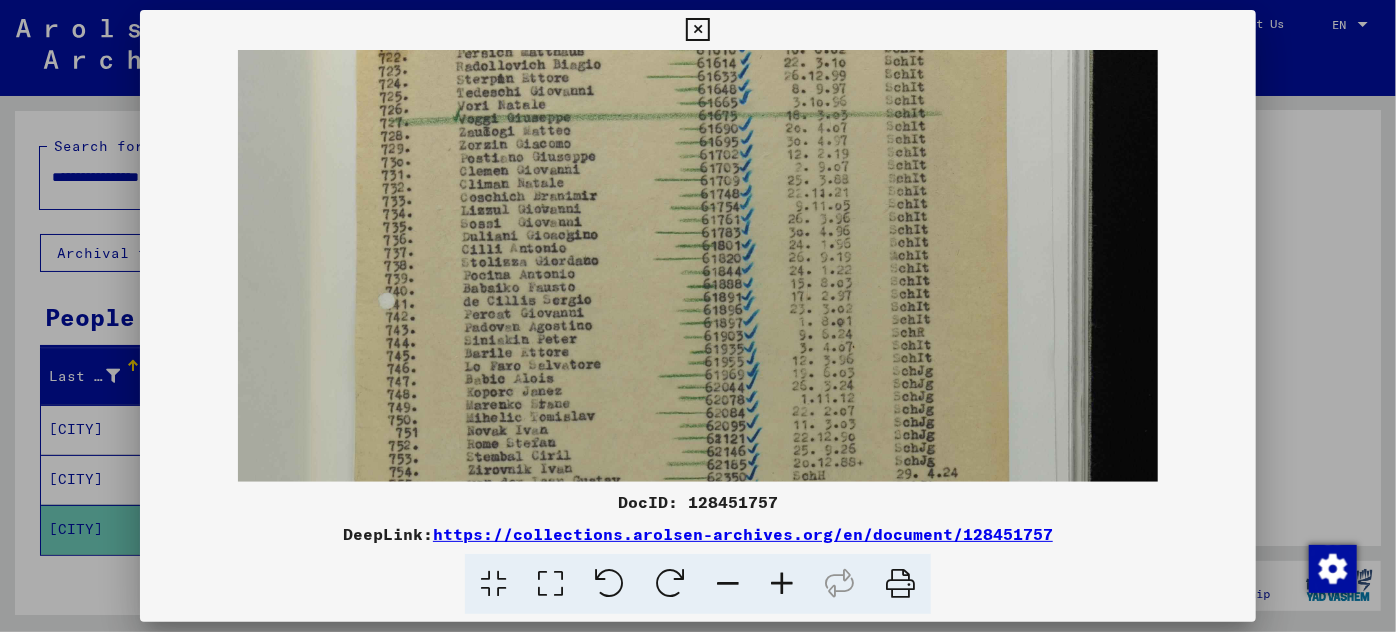 scroll, scrollTop: 192, scrollLeft: 0, axis: vertical 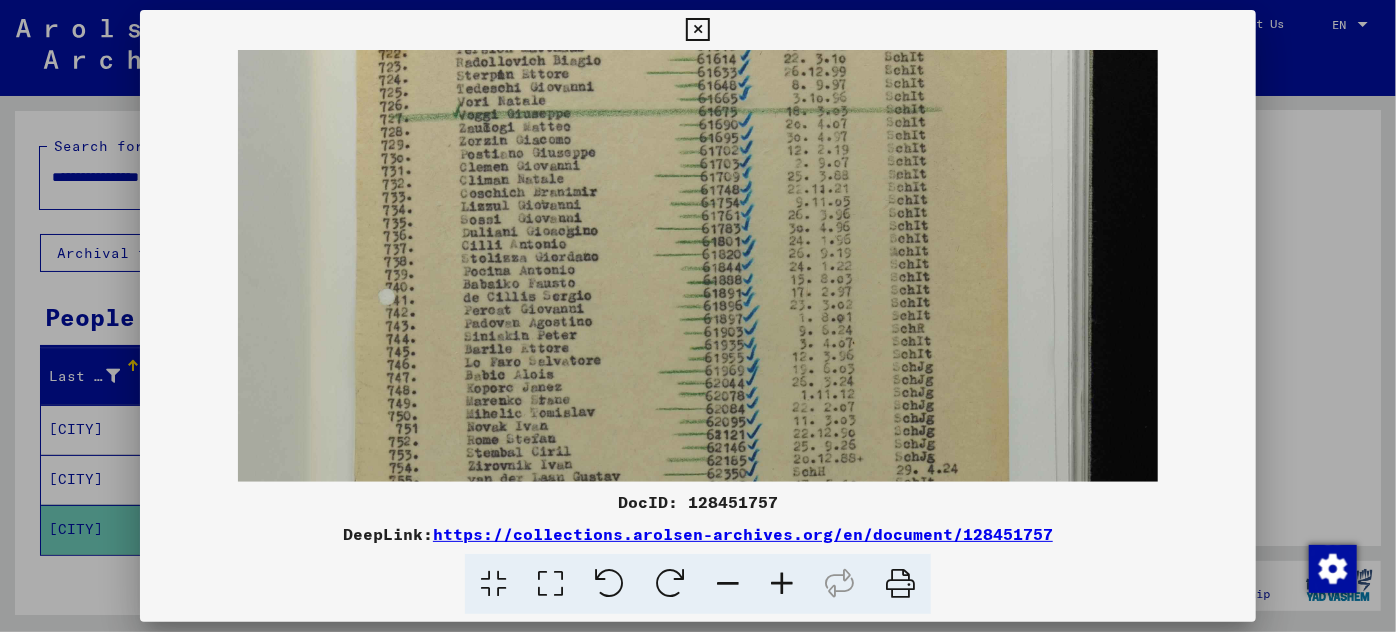 drag, startPoint x: 662, startPoint y: 432, endPoint x: 684, endPoint y: 241, distance: 192.26285 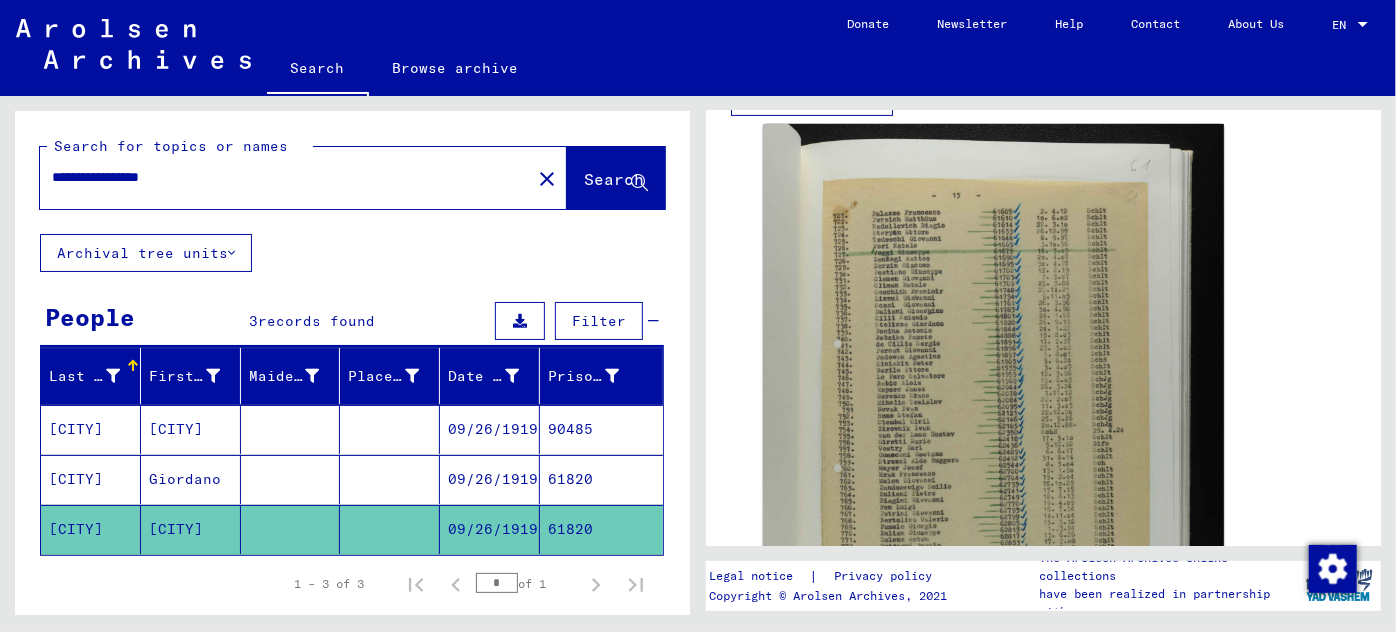 click on "[CITY]" at bounding box center [191, 479] 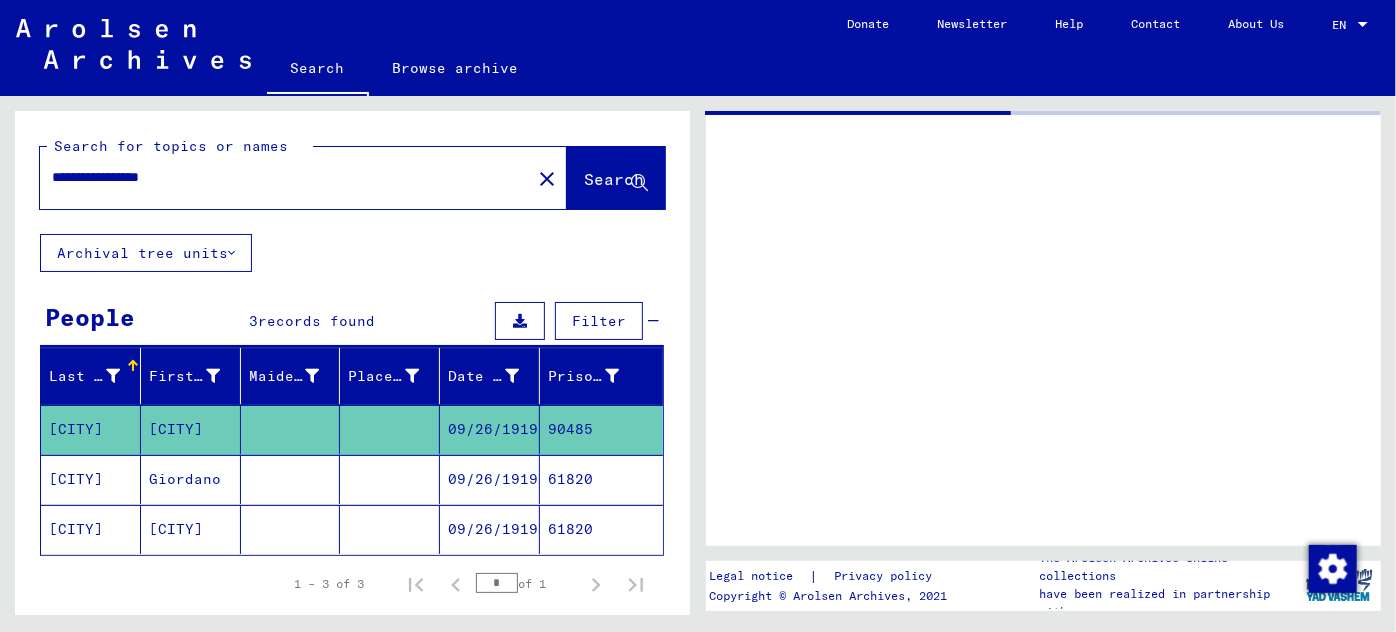 scroll, scrollTop: 0, scrollLeft: 0, axis: both 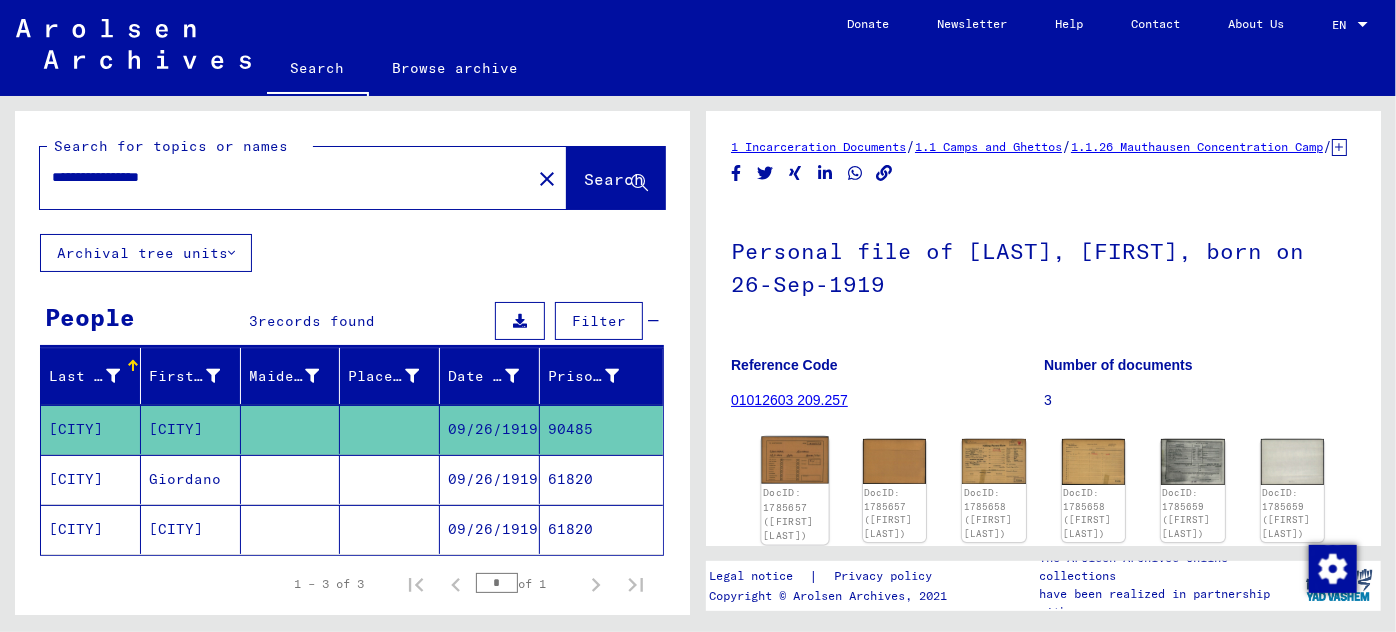 click 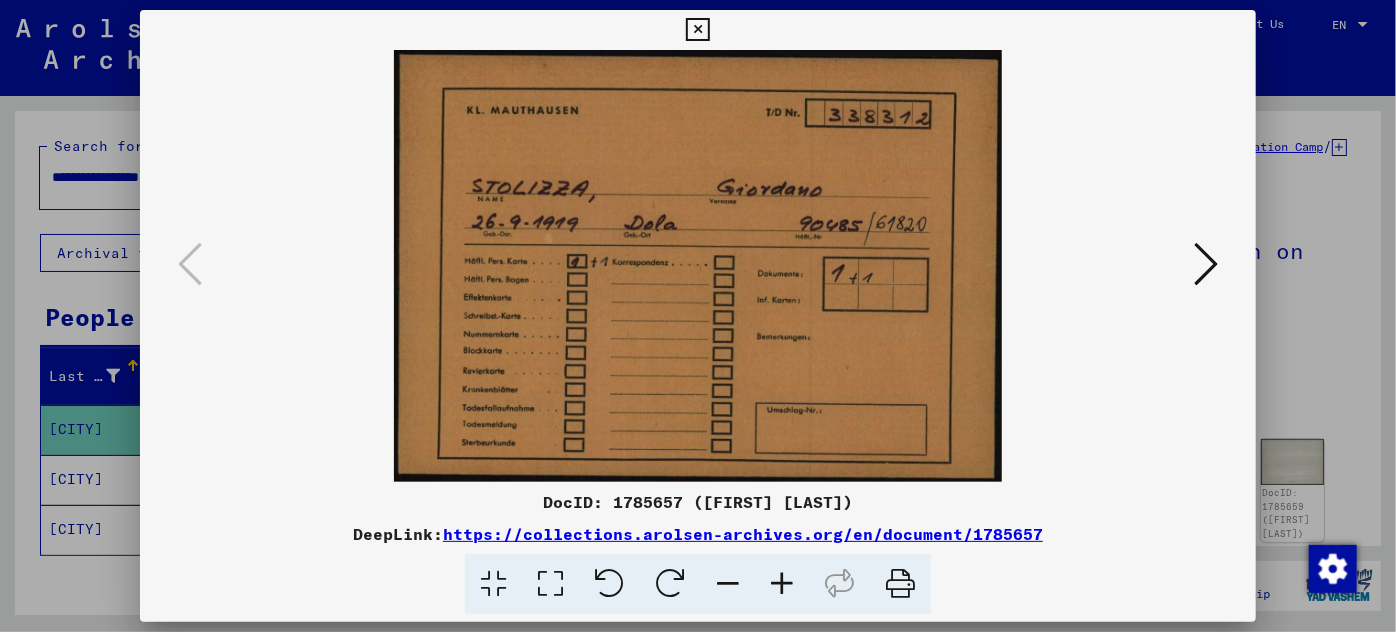 click at bounding box center [698, 316] 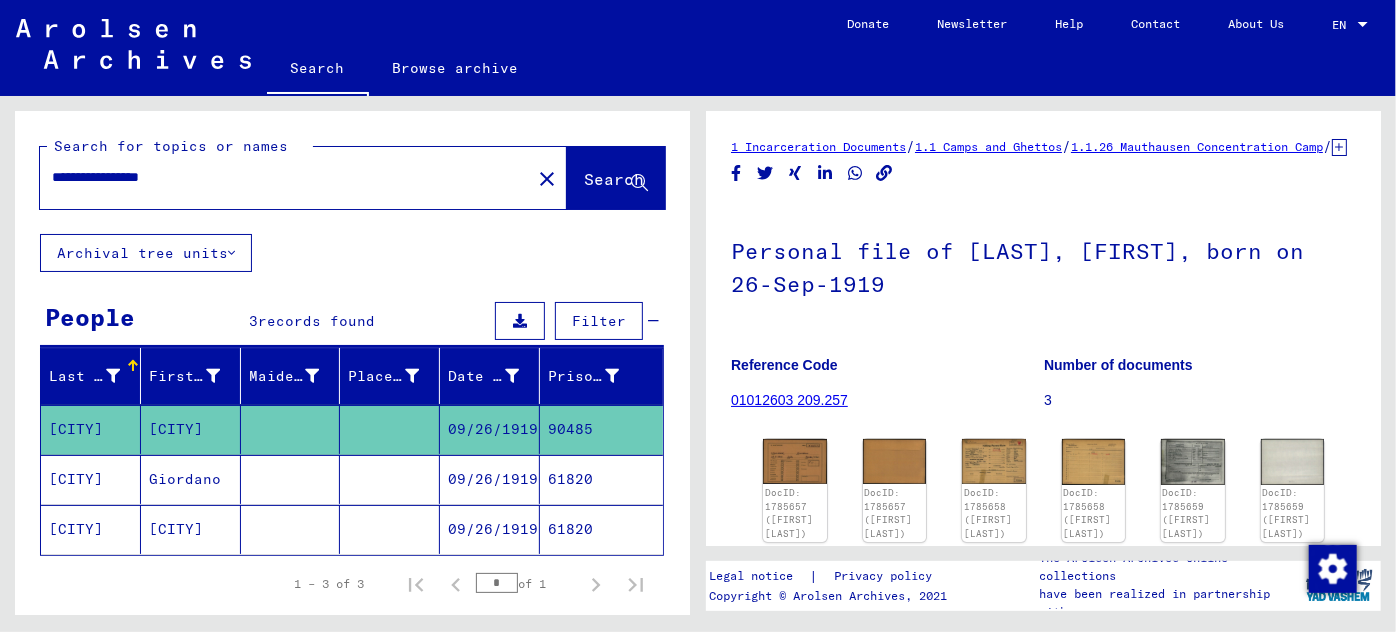 drag, startPoint x: 216, startPoint y: 175, endPoint x: 36, endPoint y: 177, distance: 180.01111 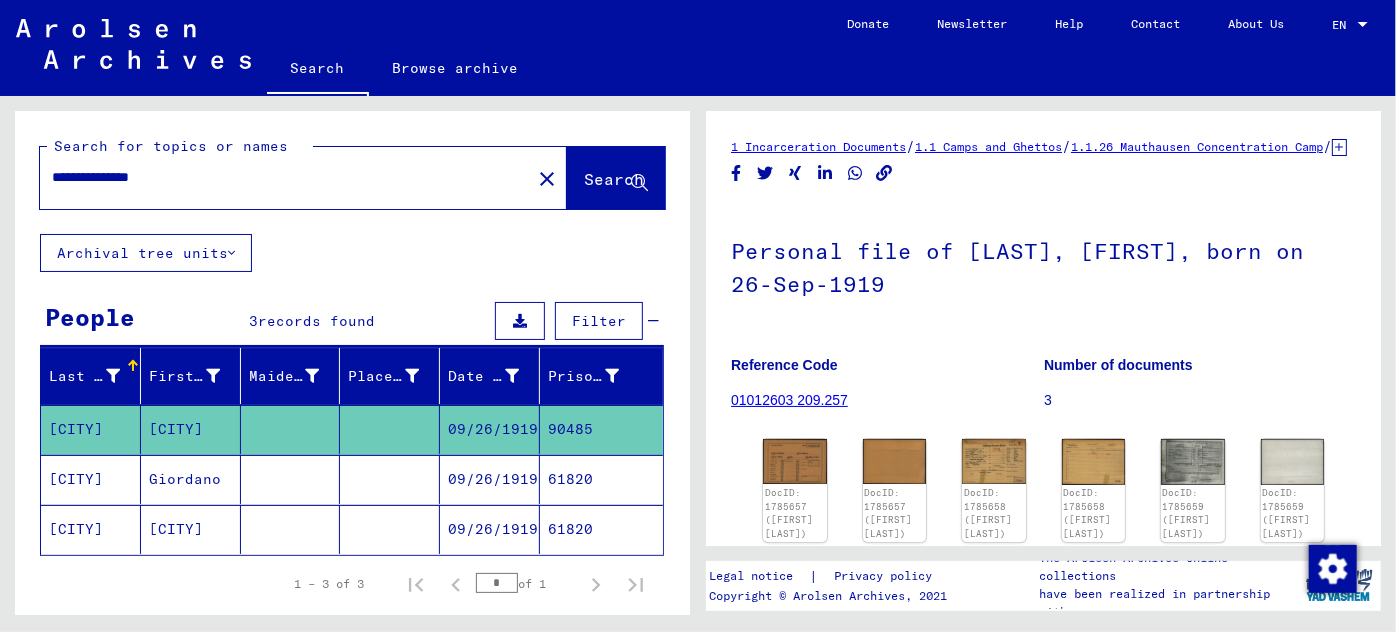 type on "**********" 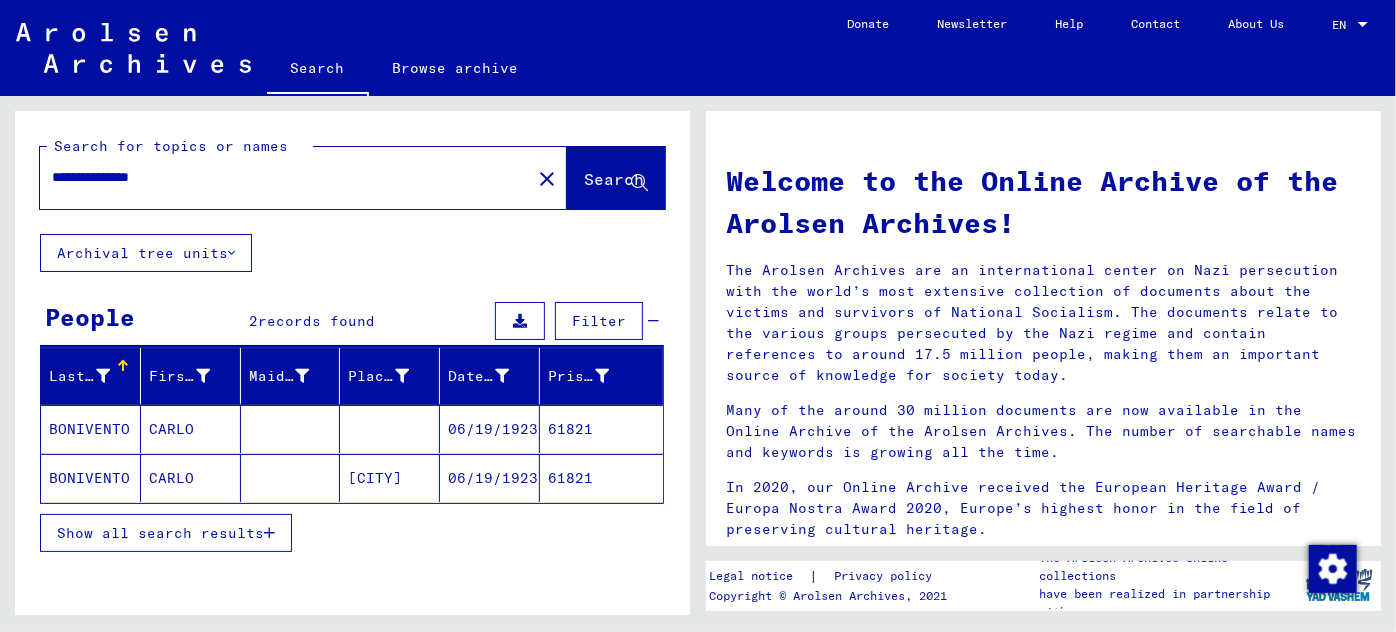 click at bounding box center (269, 533) 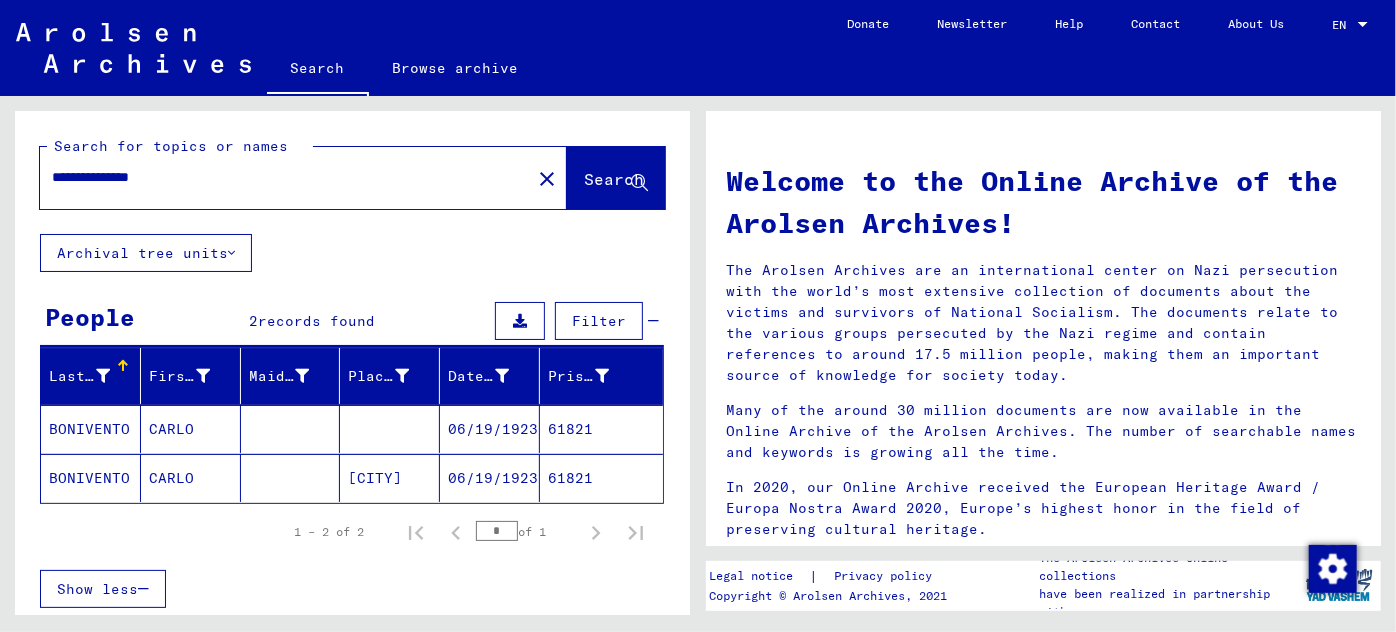 click on "CARLO" at bounding box center [191, 478] 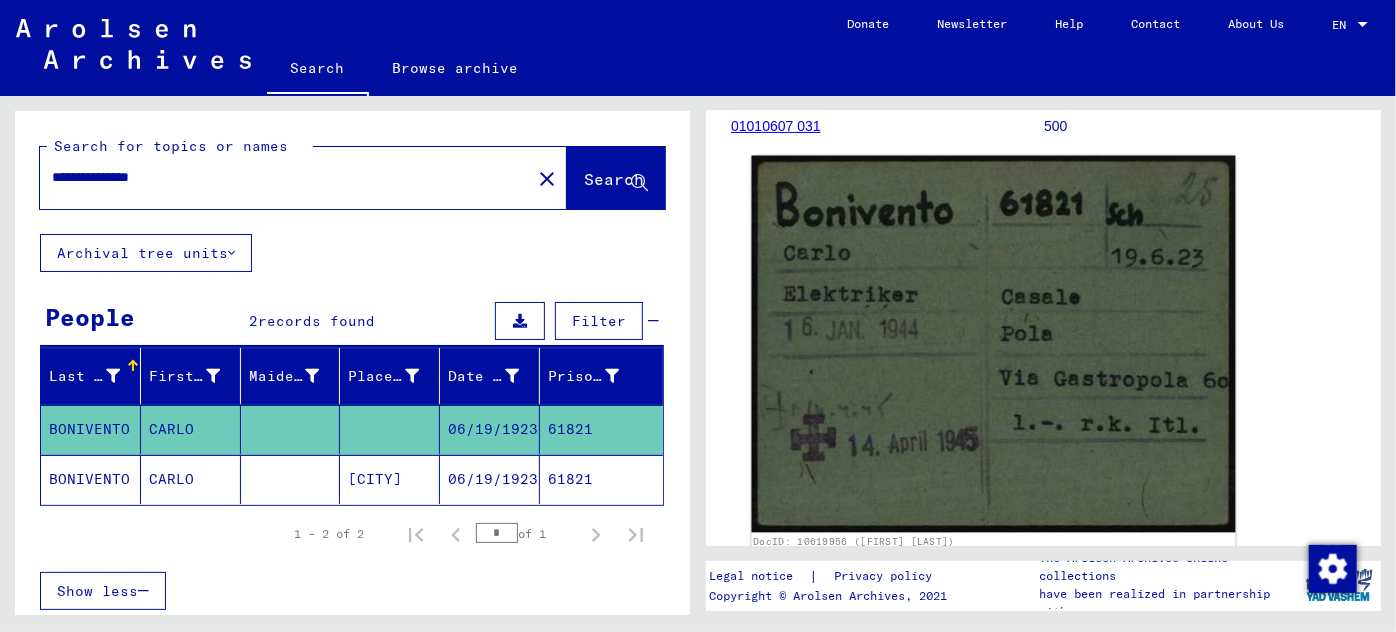 scroll, scrollTop: 272, scrollLeft: 0, axis: vertical 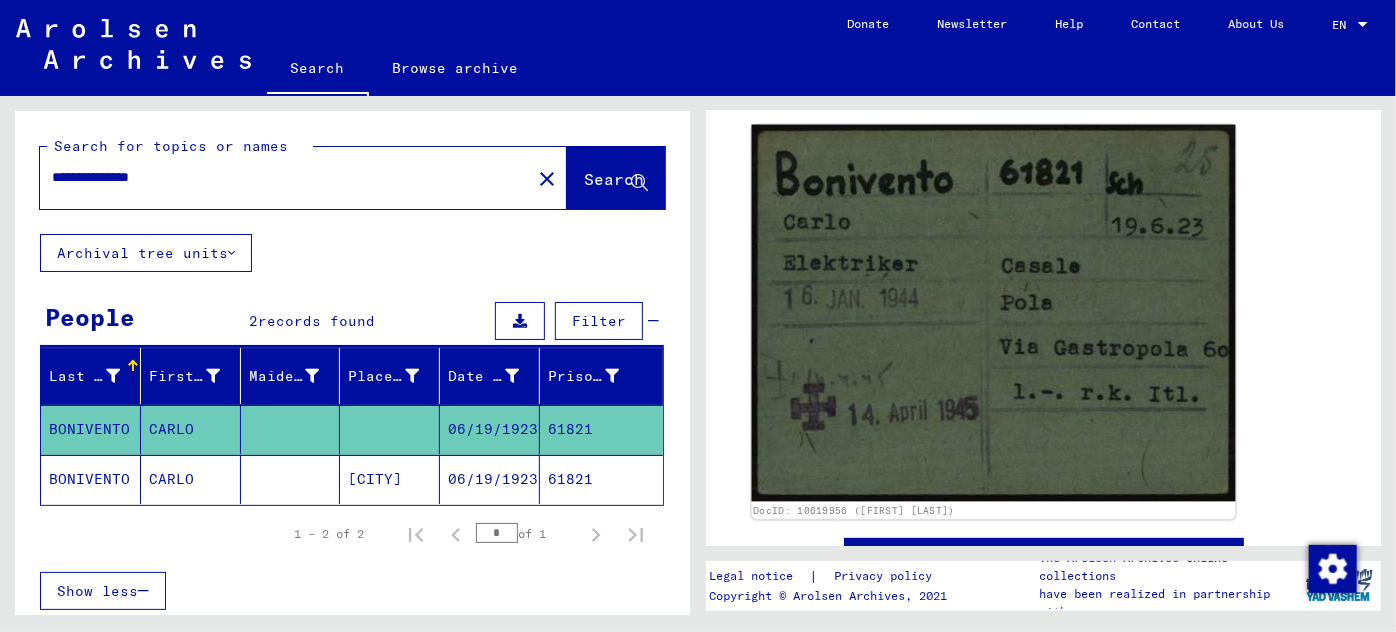 click 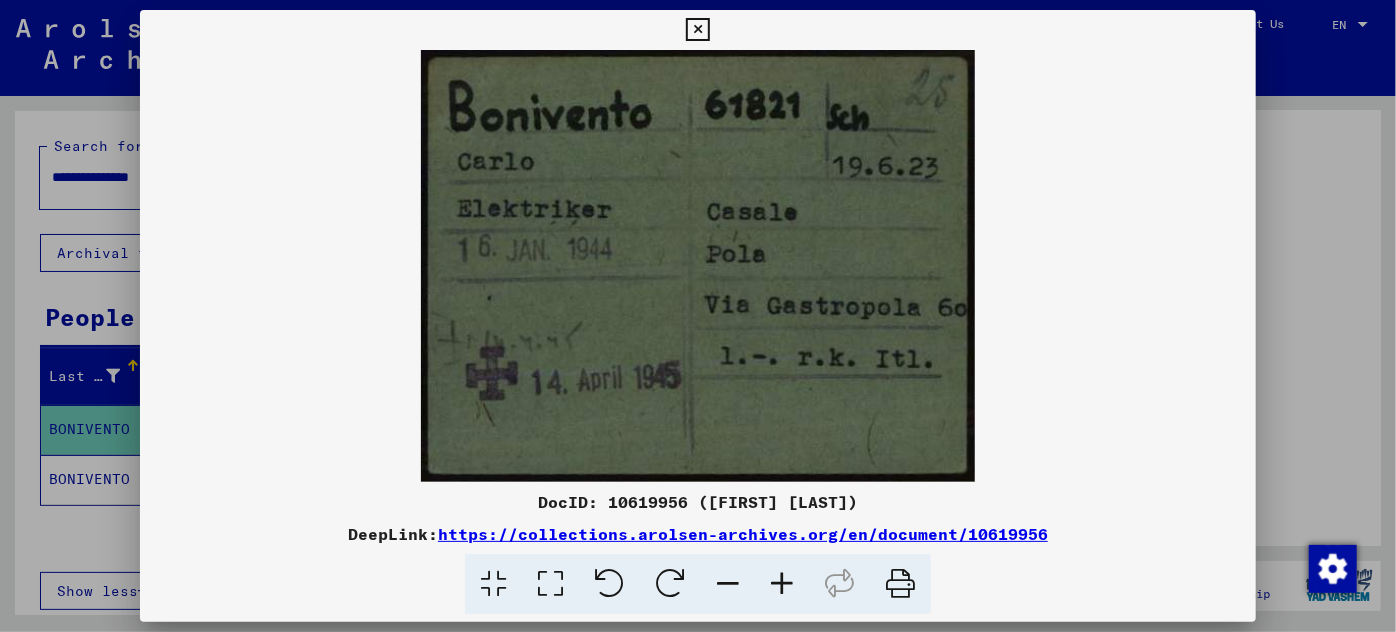 click at bounding box center (698, 316) 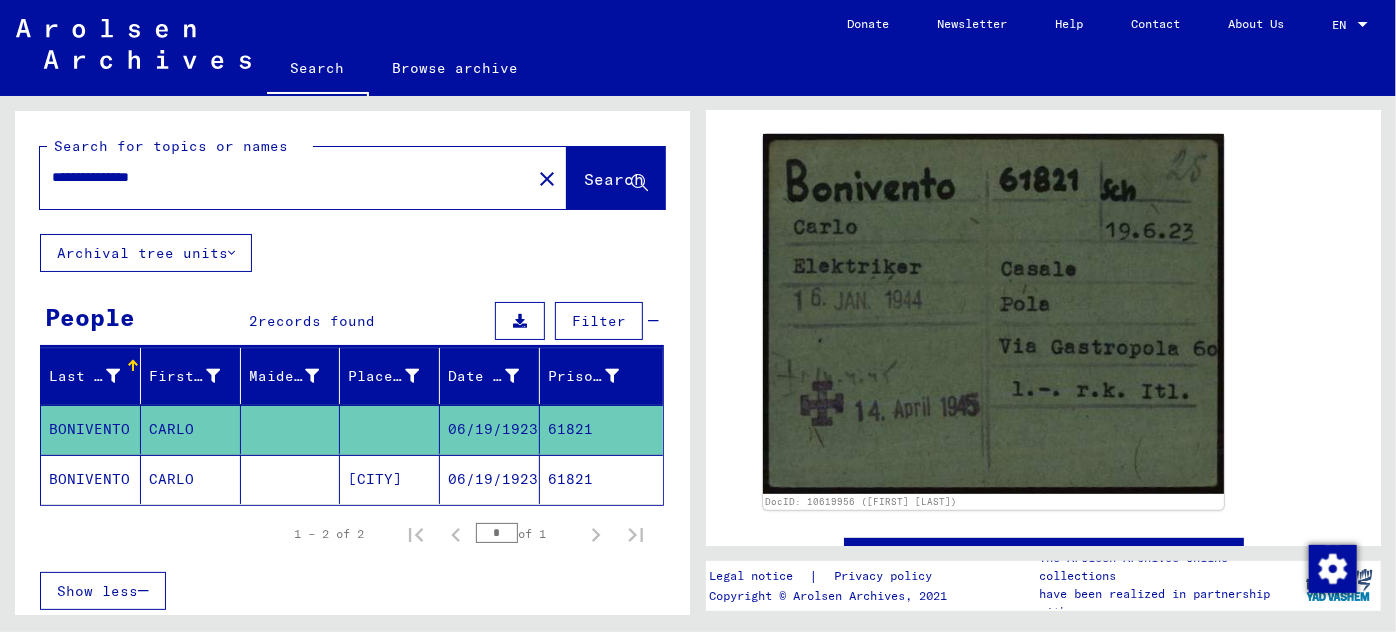 click on "06/19/1923" 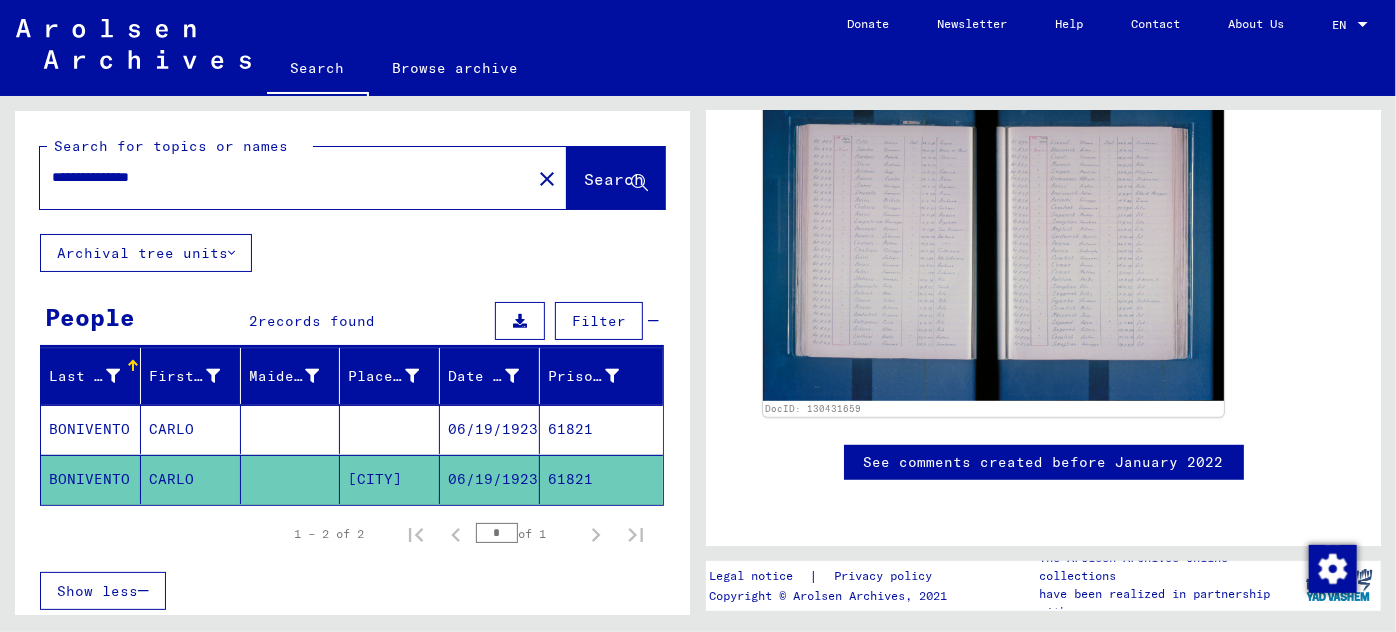 scroll, scrollTop: 545, scrollLeft: 0, axis: vertical 